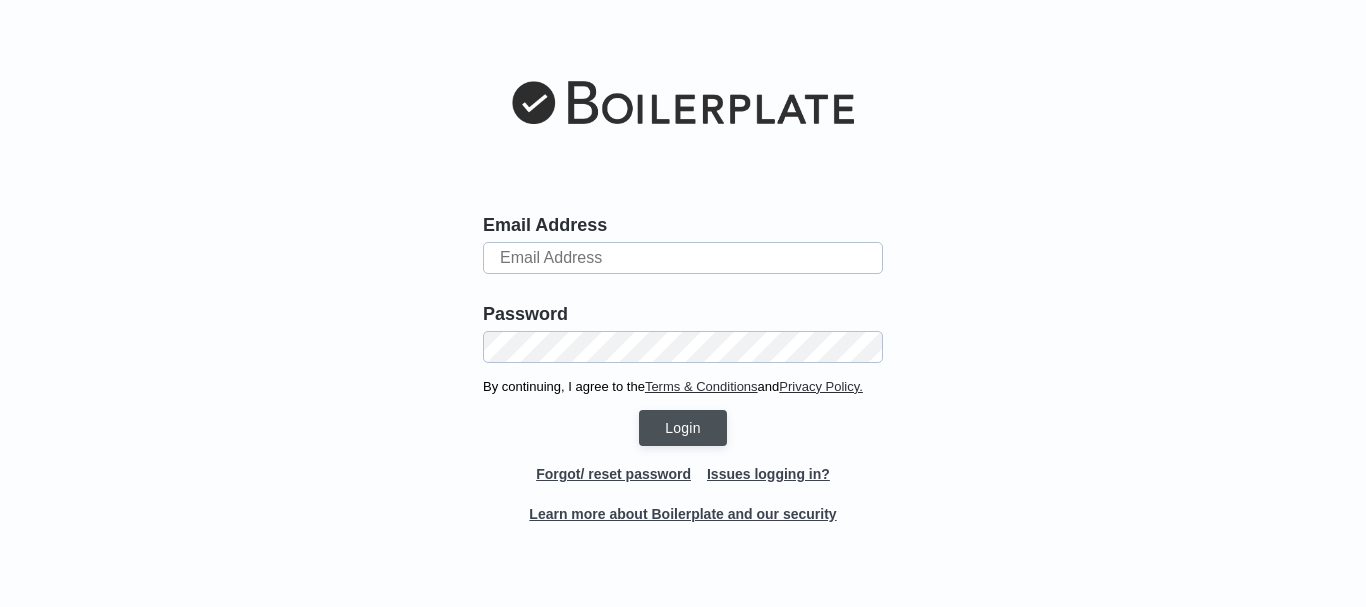 scroll, scrollTop: 0, scrollLeft: 0, axis: both 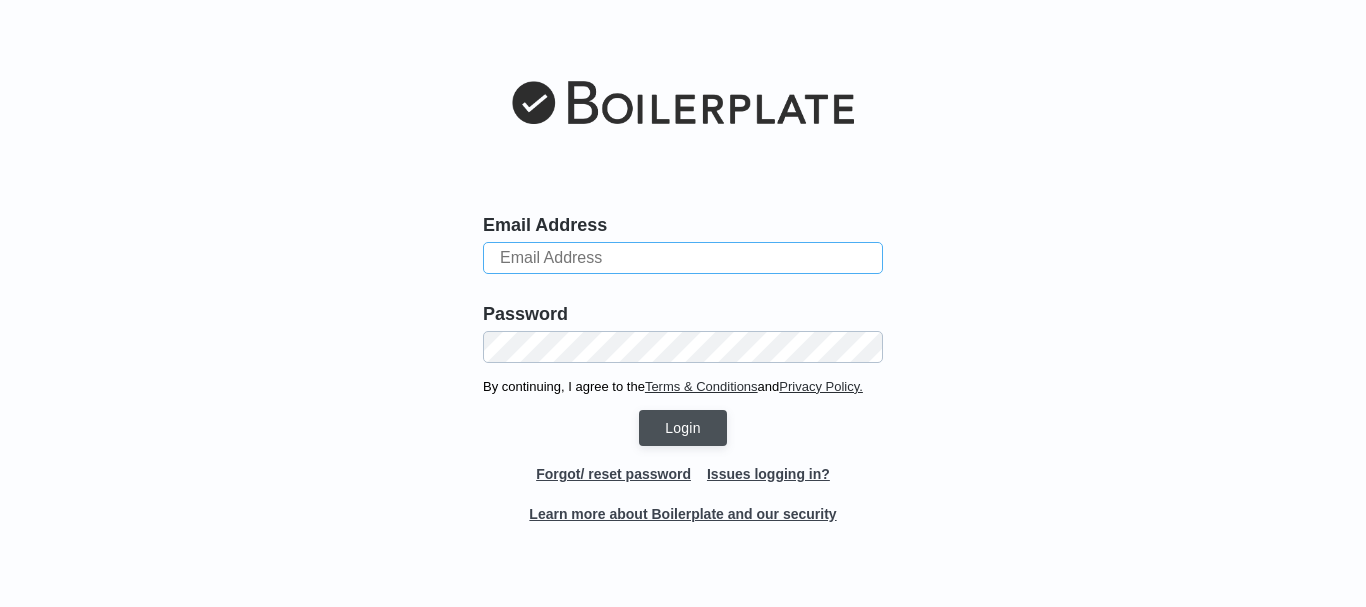 click at bounding box center (683, 258) 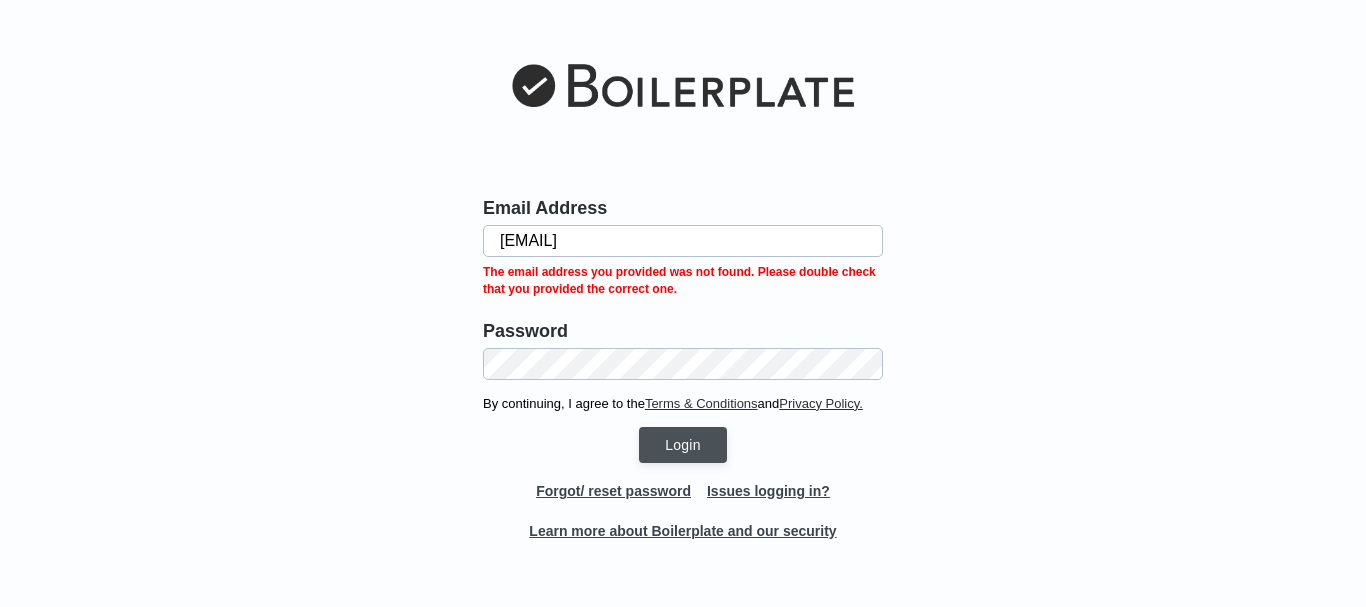 click on "Email Address     [EMAIL]     The email address you provided was not found. Please double check that you provided the correct one.   Password           By continuing, I agree to the
Terms & Conditions
and
Privacy Policy.     Login     Forgot/ reset password   Issues logging in?   Learn more about Boilerplate and our security" at bounding box center (683, 303) 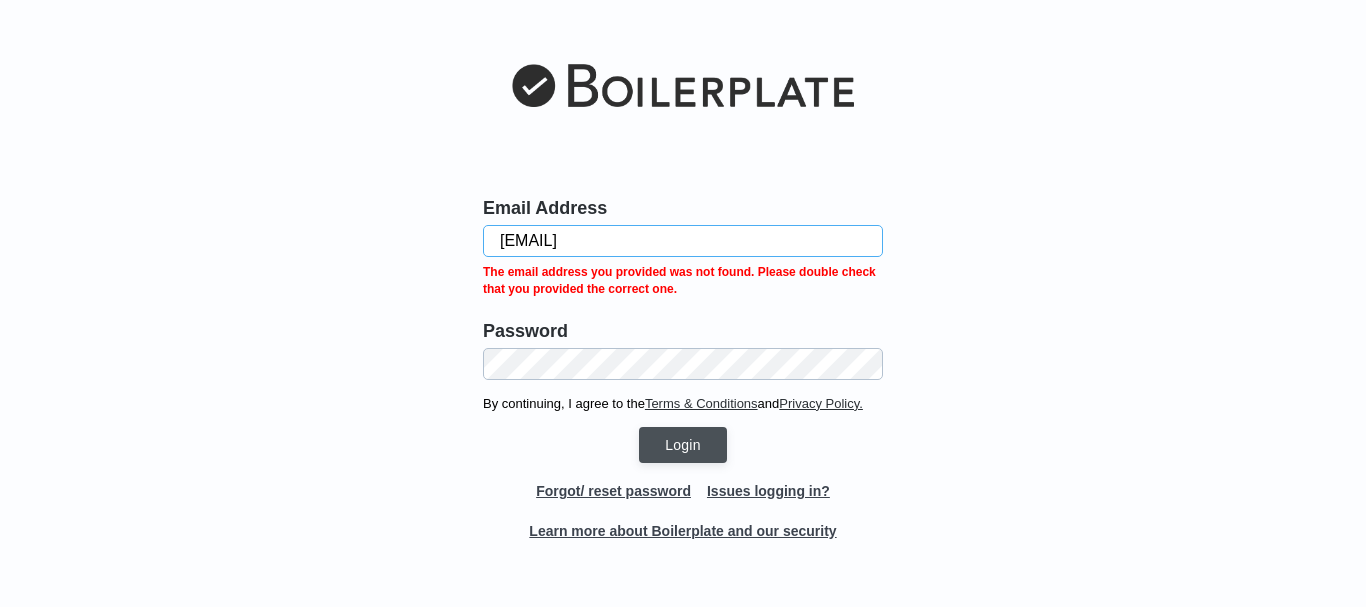 click on "[EMAIL]" at bounding box center (683, 241) 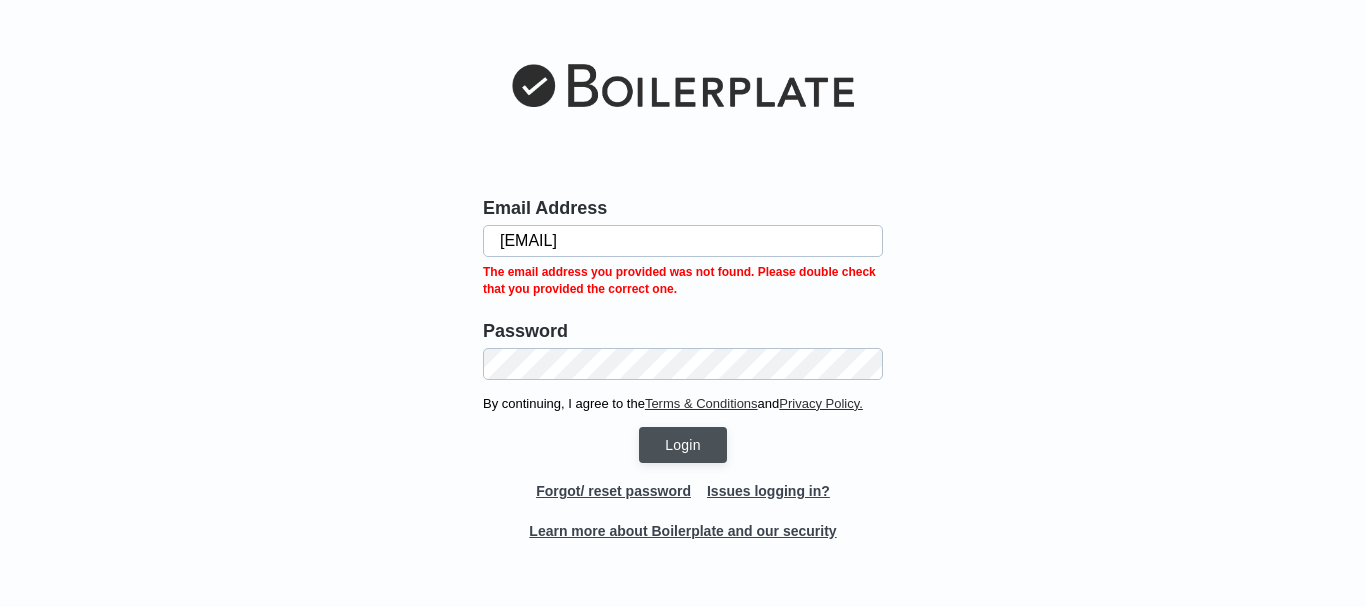 drag, startPoint x: 661, startPoint y: 239, endPoint x: 363, endPoint y: 218, distance: 298.739 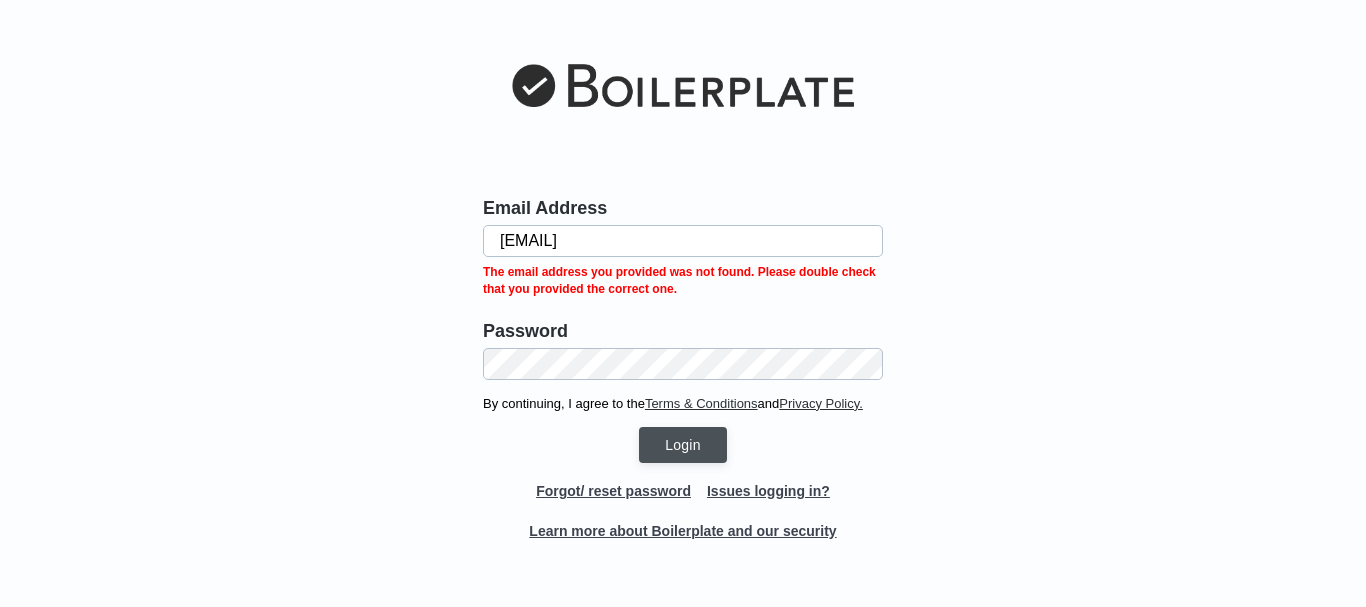 type on "[EMAIL]" 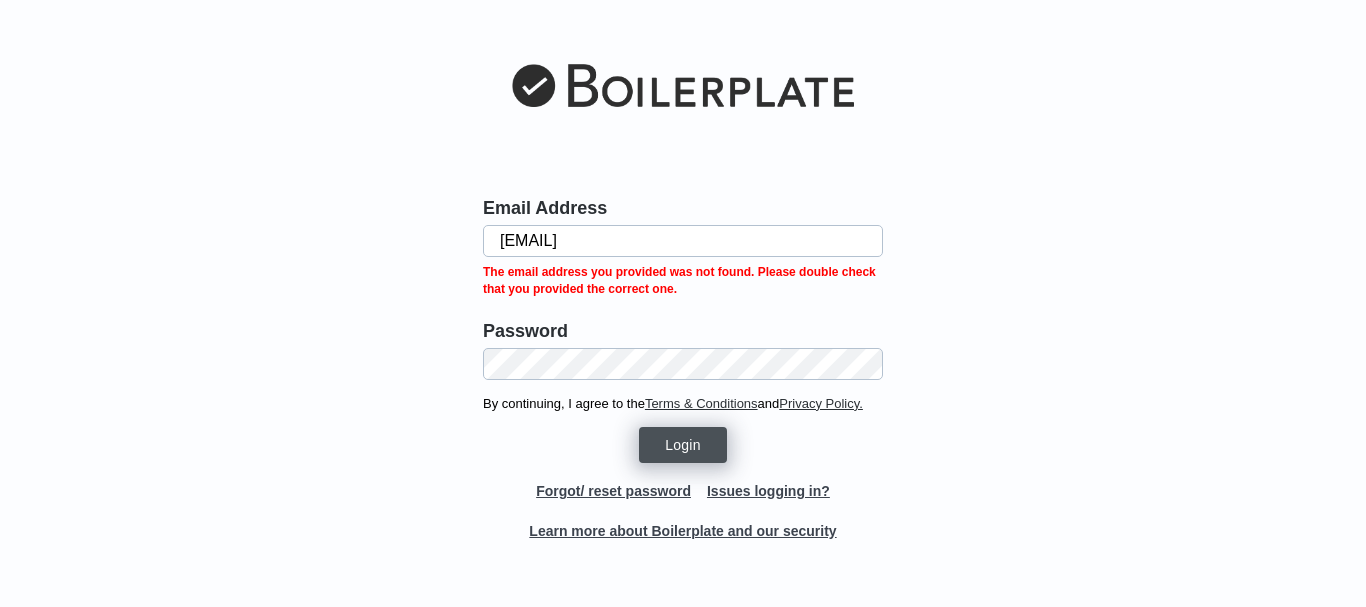 click on "Login" at bounding box center [683, 445] 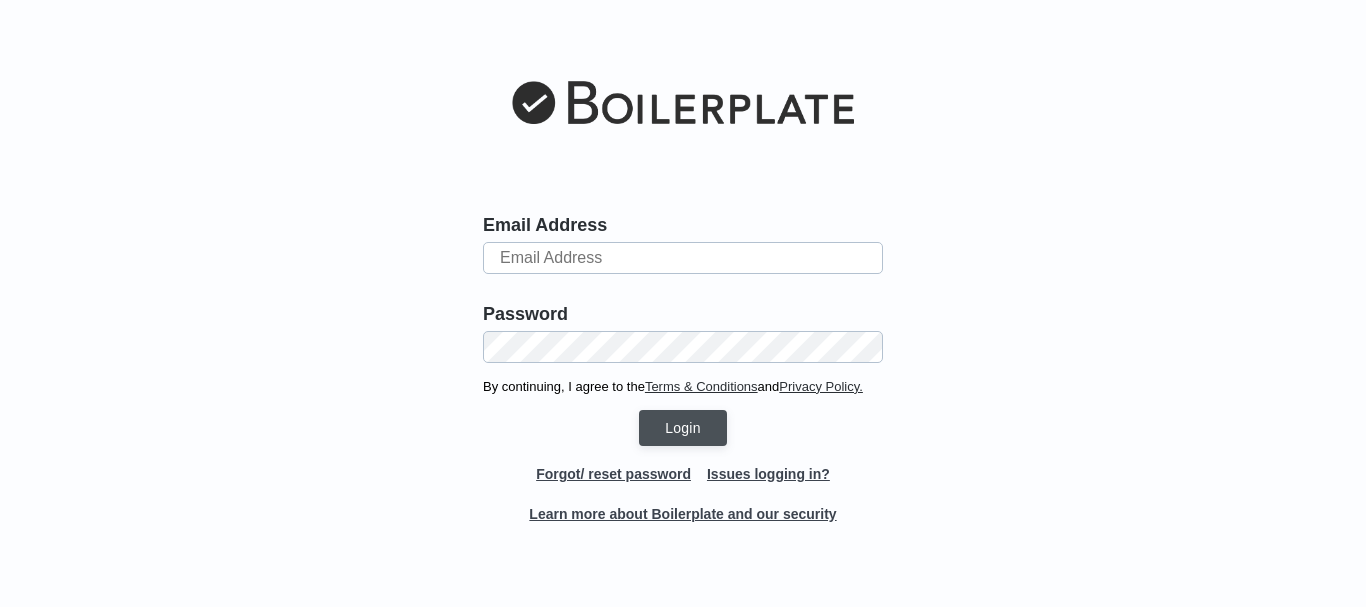 scroll, scrollTop: 0, scrollLeft: 0, axis: both 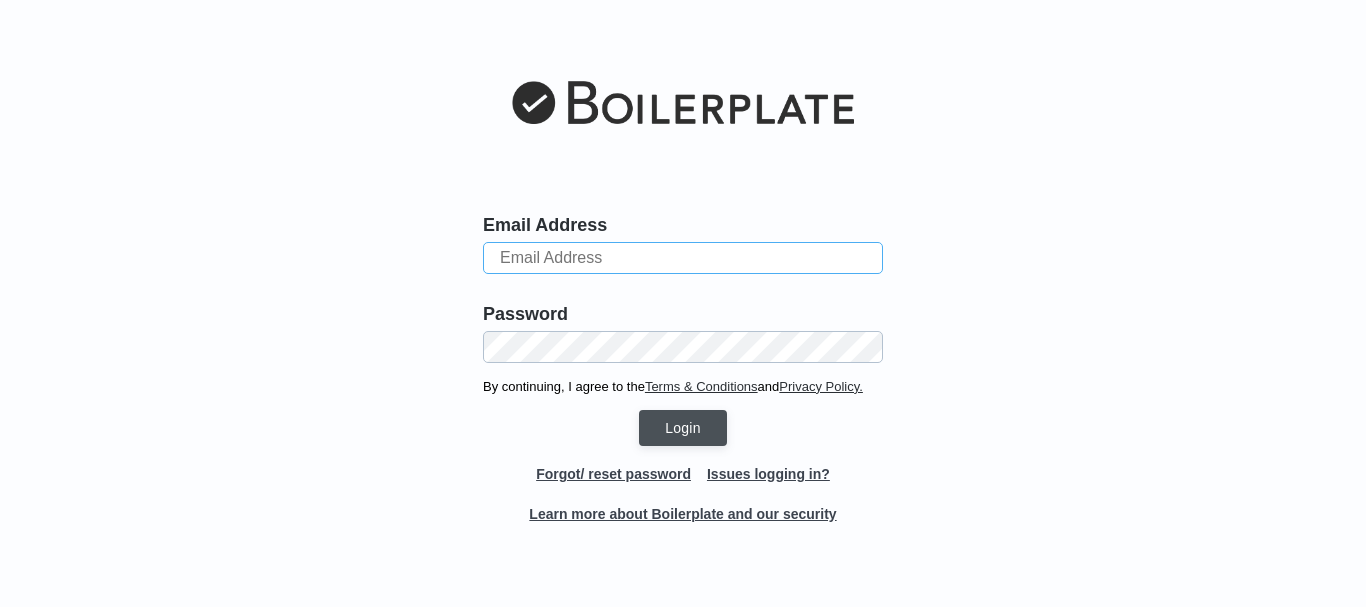 click at bounding box center [683, 258] 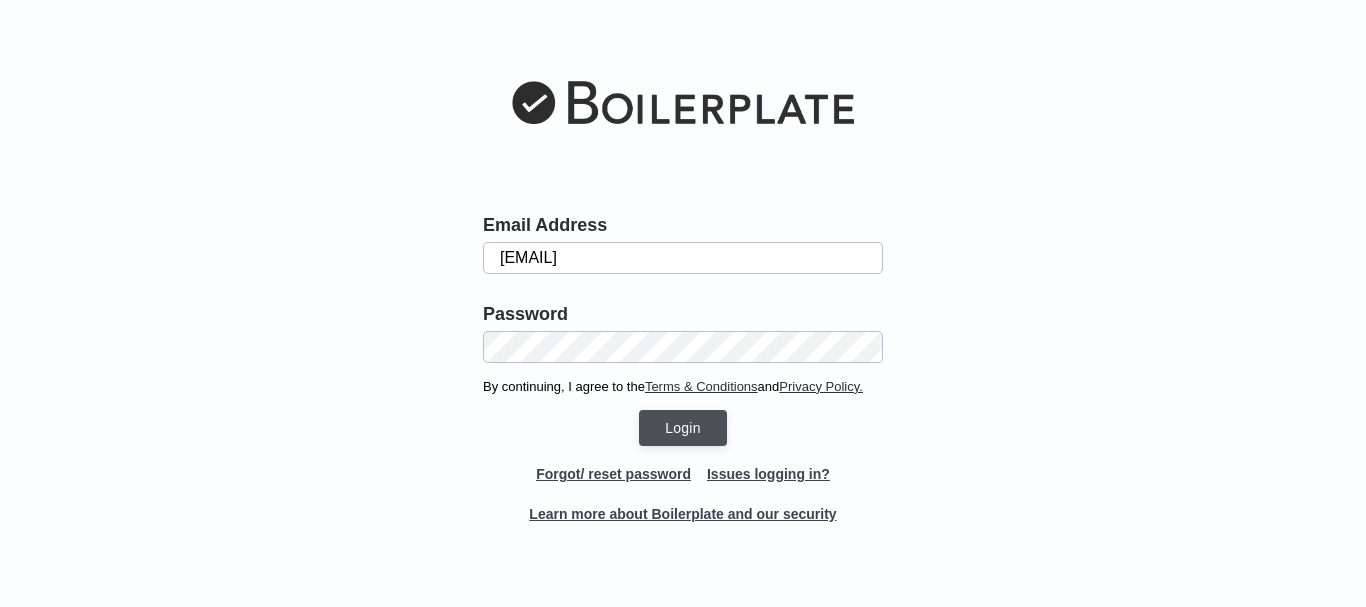 type on "[EMAIL]" 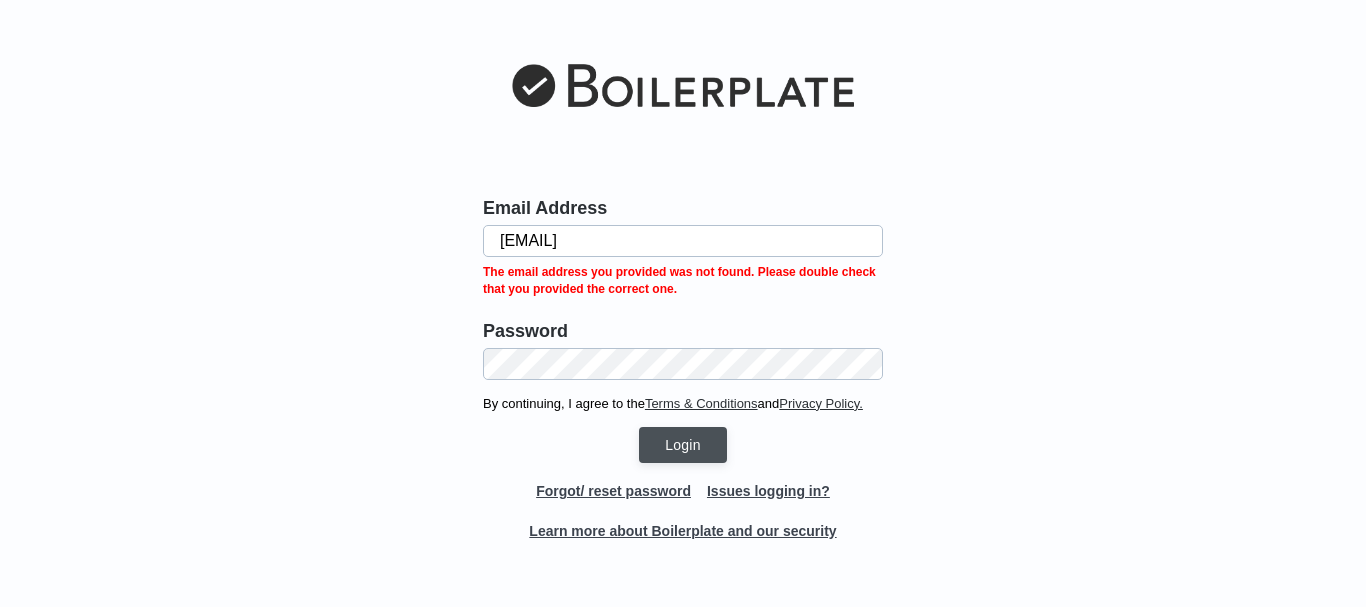 click on "Forgot/ reset password" at bounding box center [613, 491] 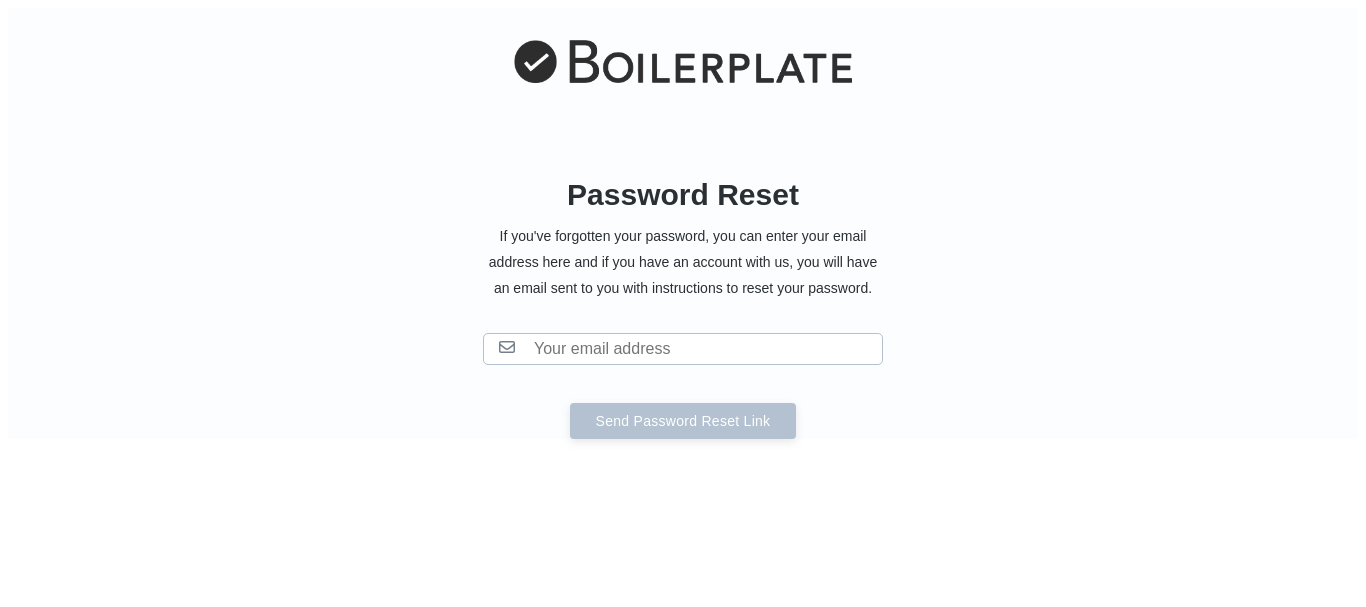scroll, scrollTop: 0, scrollLeft: 0, axis: both 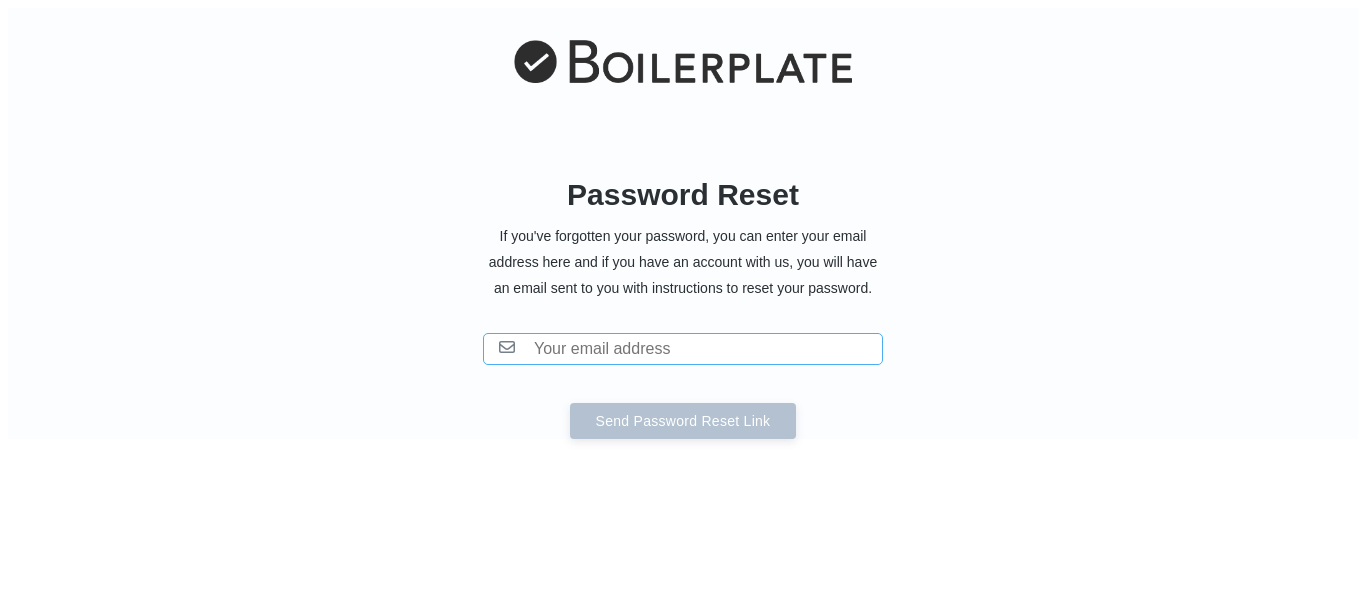 click at bounding box center (683, 349) 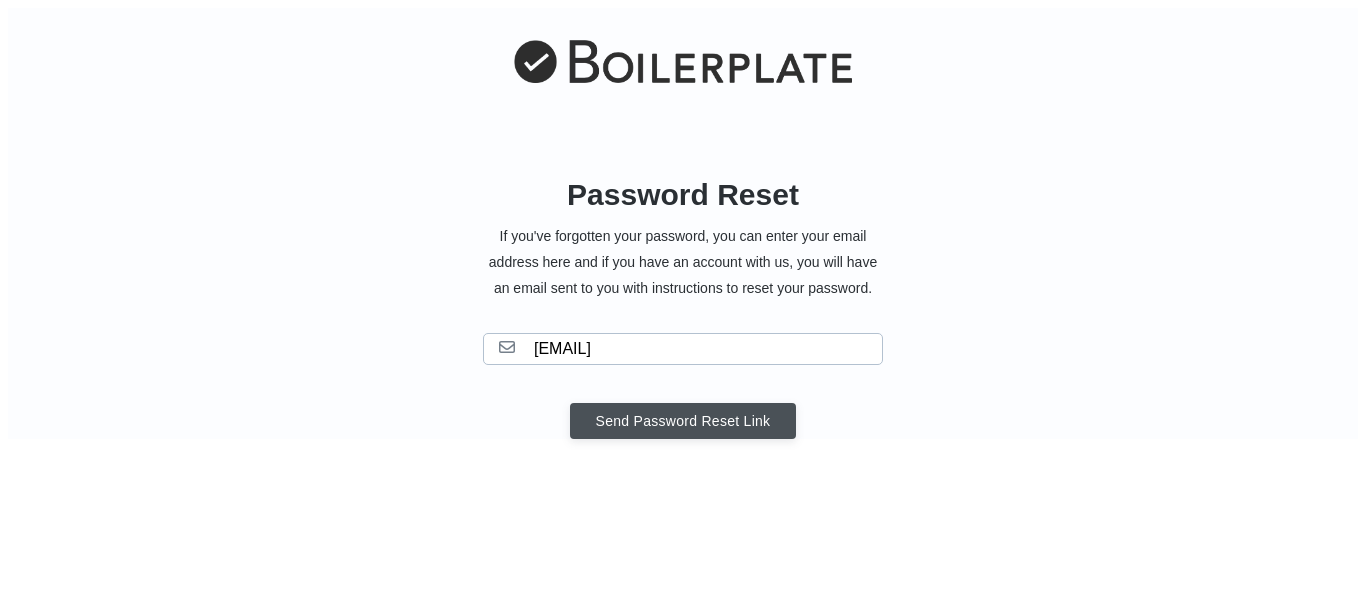 type on "[EMAIL]" 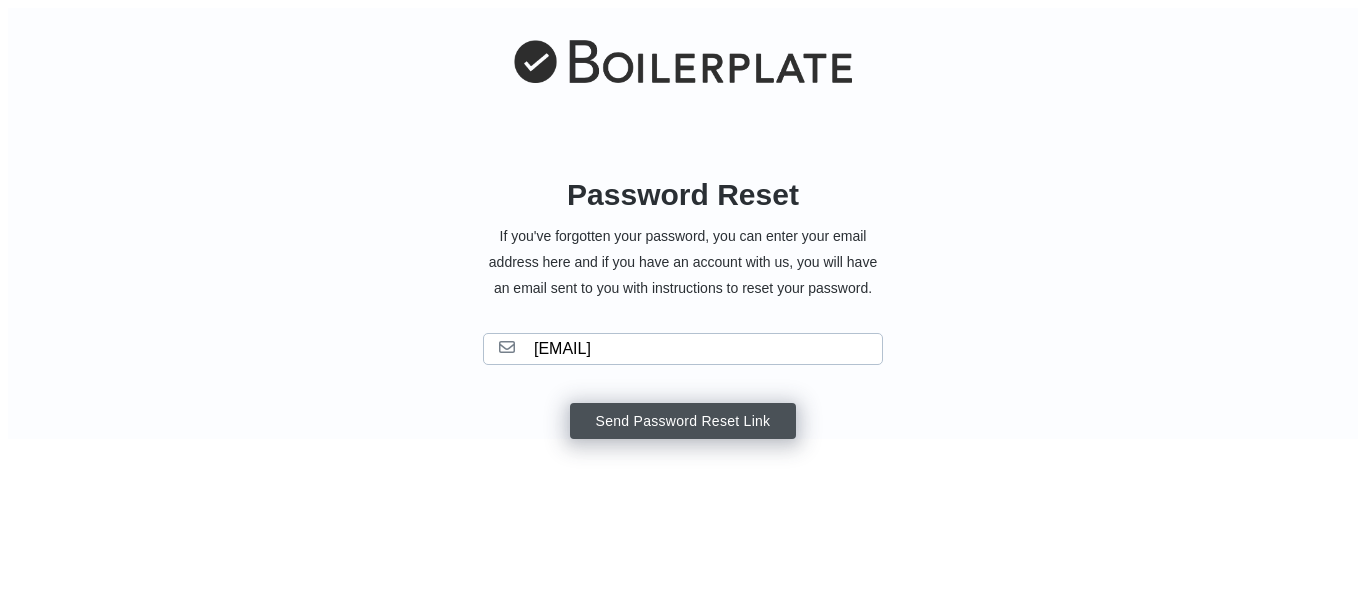 click on "Send Password Reset Link" at bounding box center [683, 421] 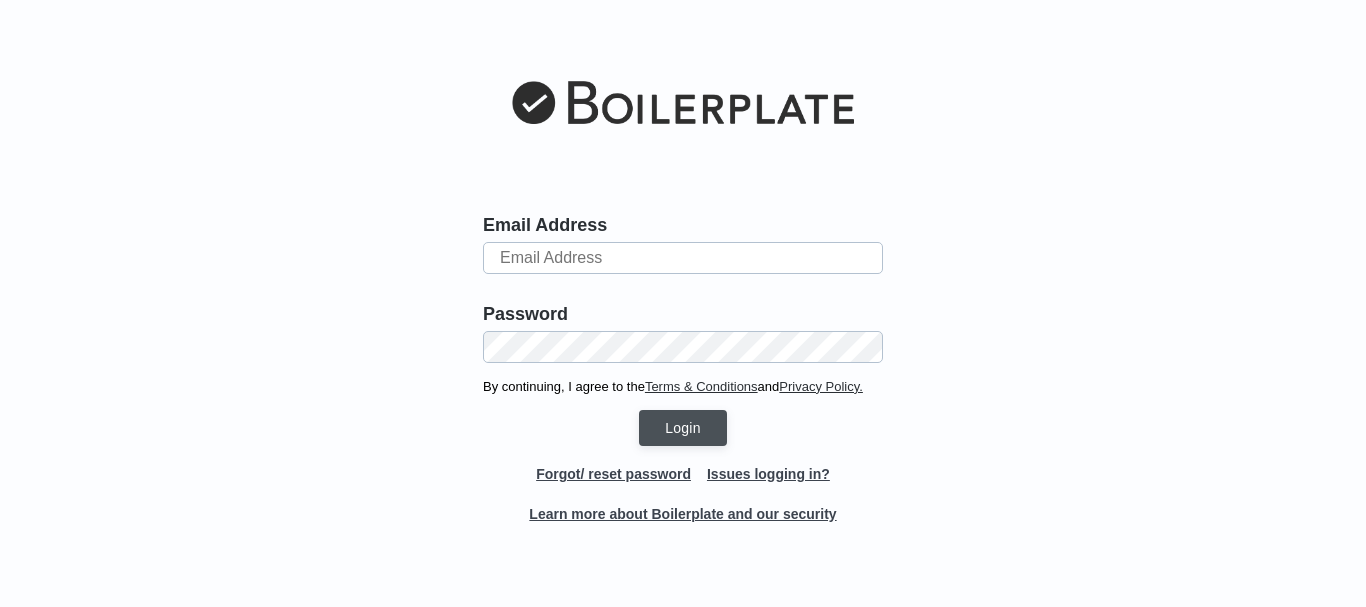 scroll, scrollTop: 0, scrollLeft: 0, axis: both 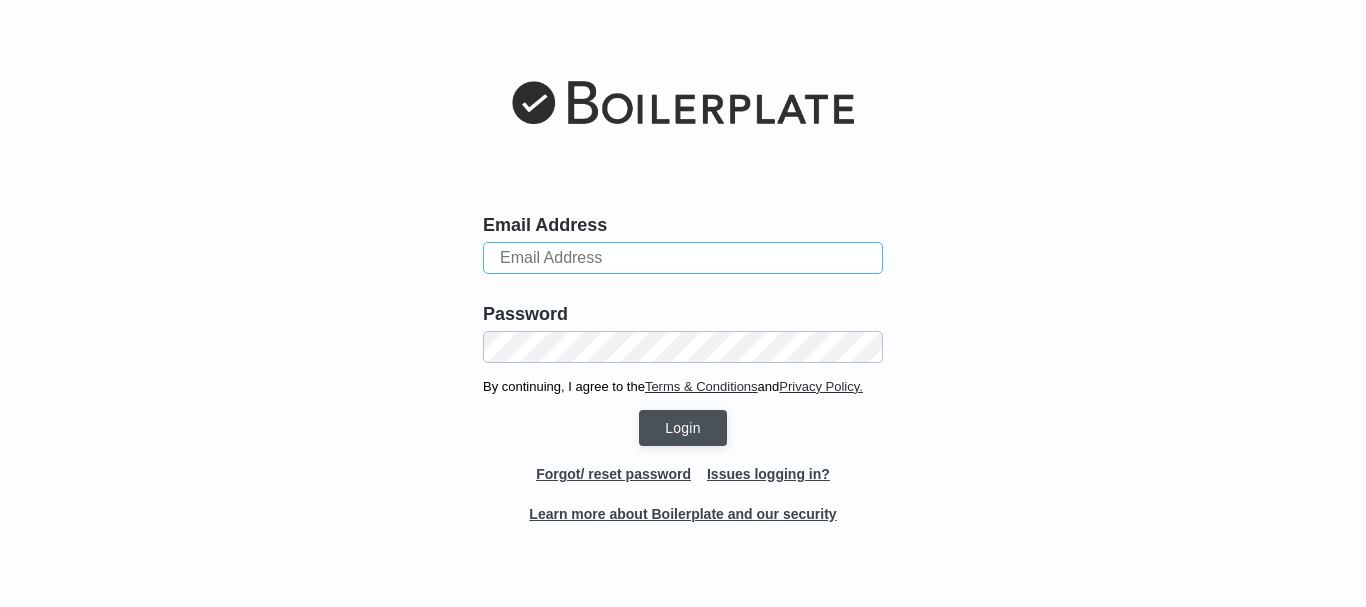 click at bounding box center (683, 258) 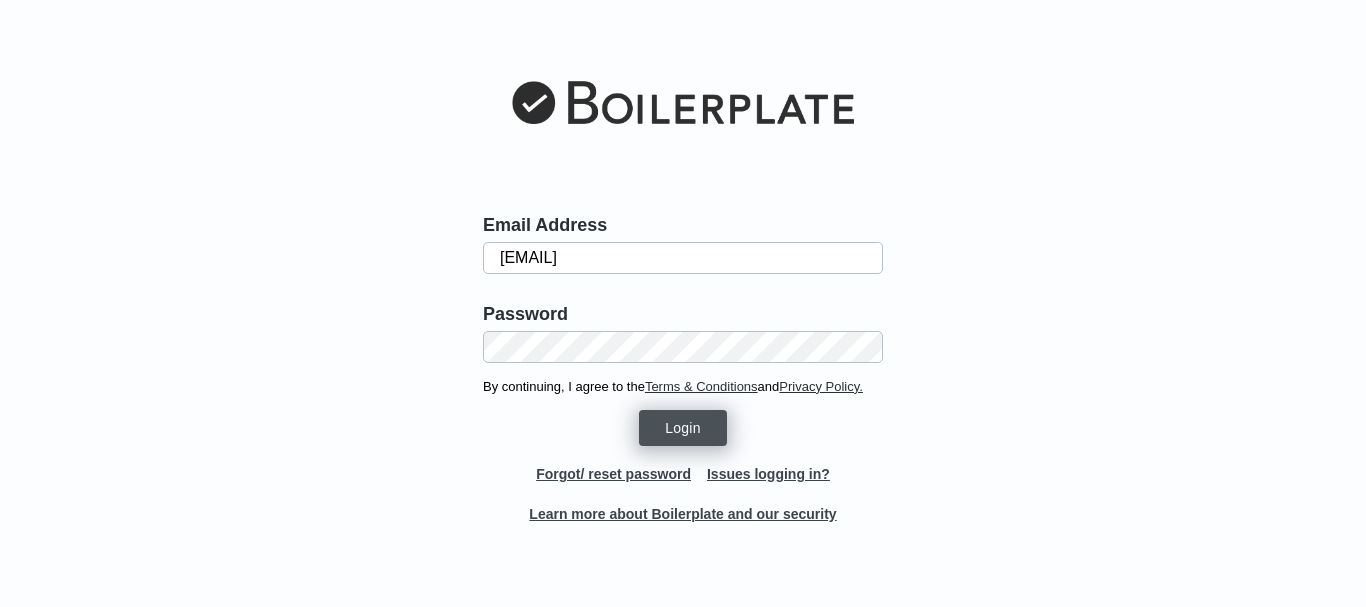 click on "Login" at bounding box center (683, 428) 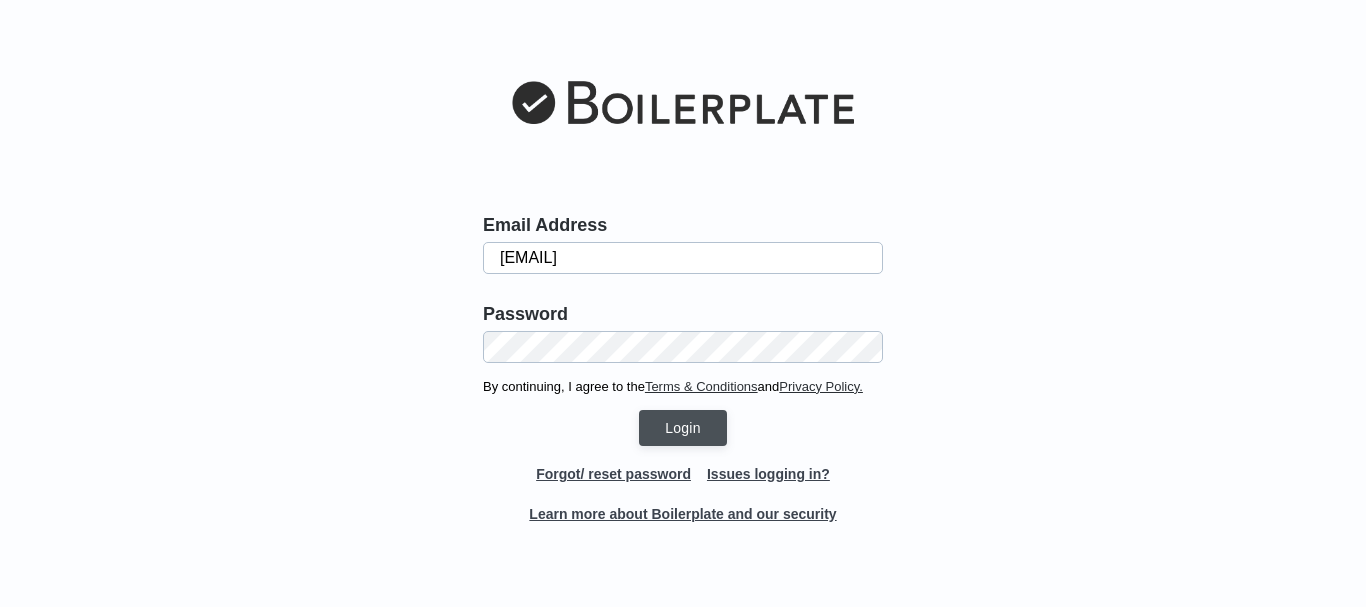 click on "By continuing, I agree to the
Terms & Conditions
and
Privacy Policy." at bounding box center (683, 386) 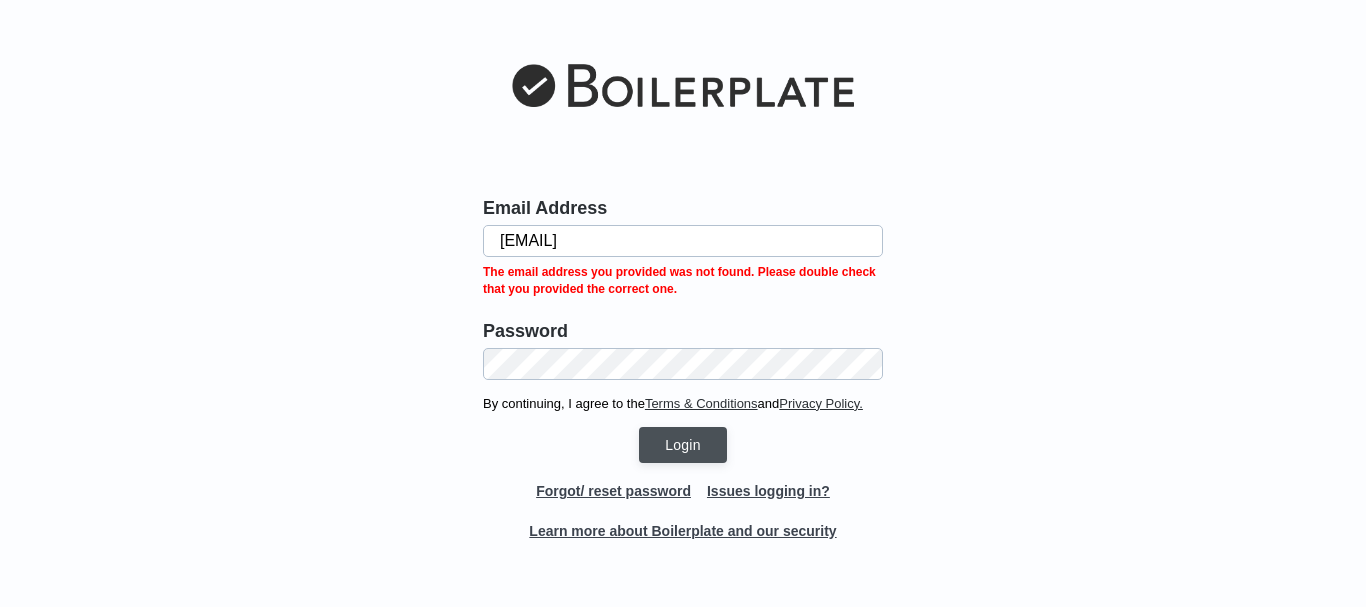 drag, startPoint x: 682, startPoint y: 249, endPoint x: 399, endPoint y: 248, distance: 283.00177 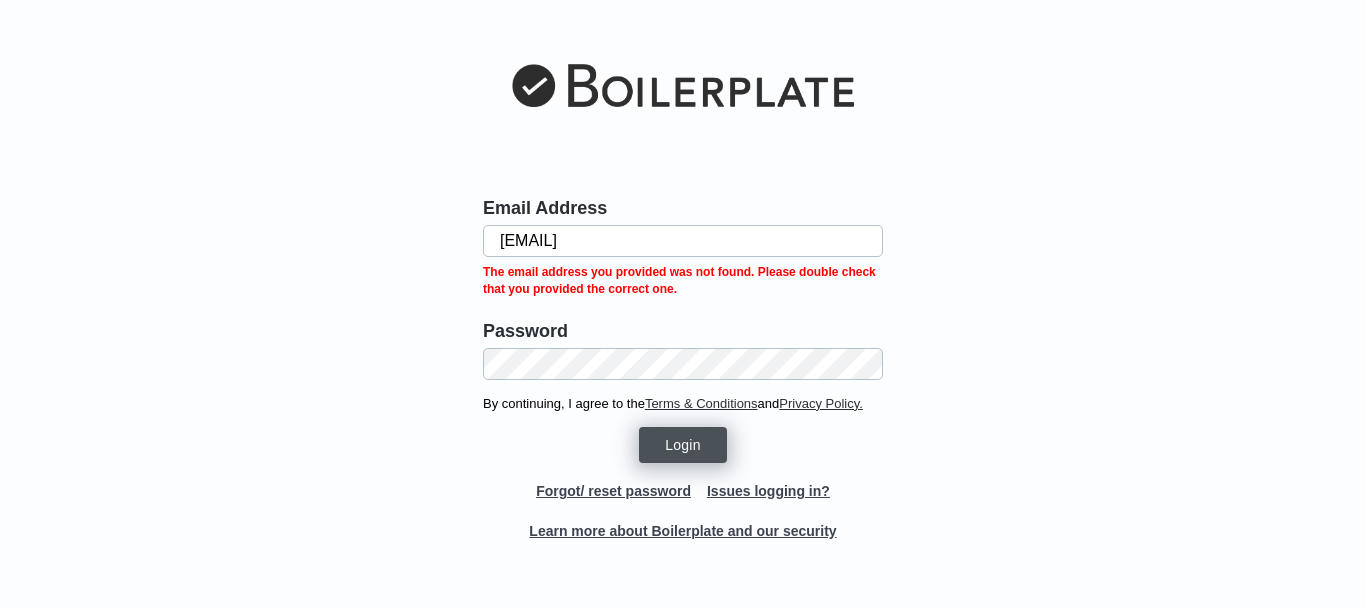 click on "Login" at bounding box center [683, 445] 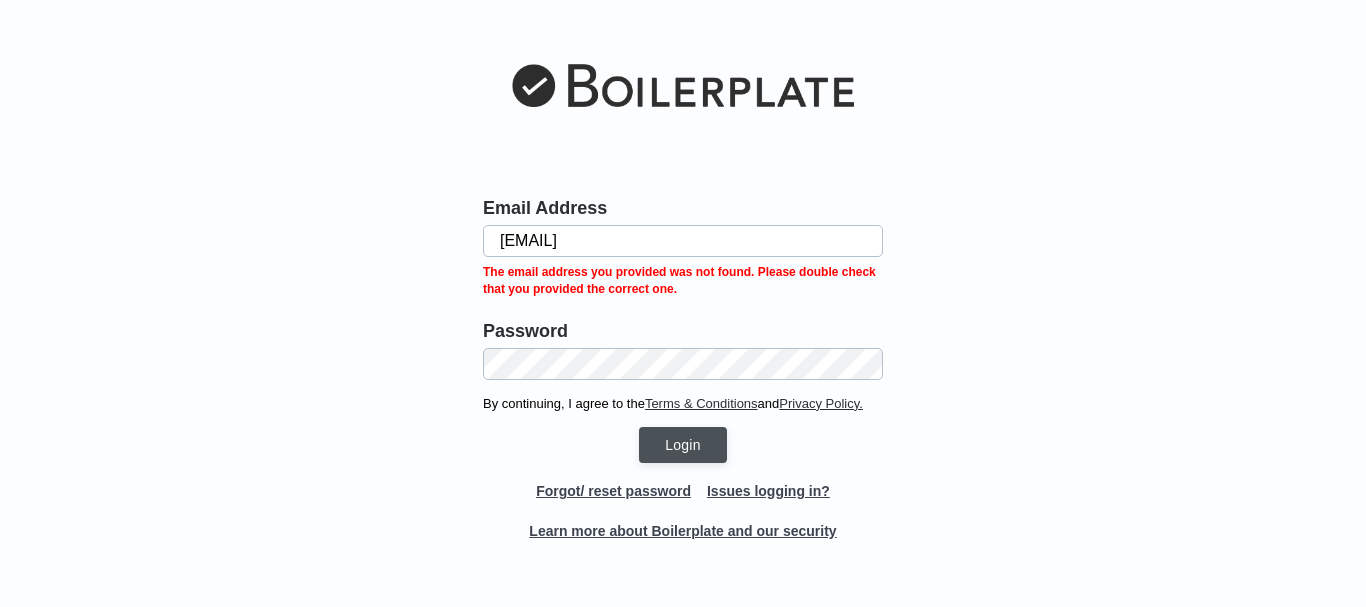 drag, startPoint x: 576, startPoint y: 239, endPoint x: 370, endPoint y: 239, distance: 206 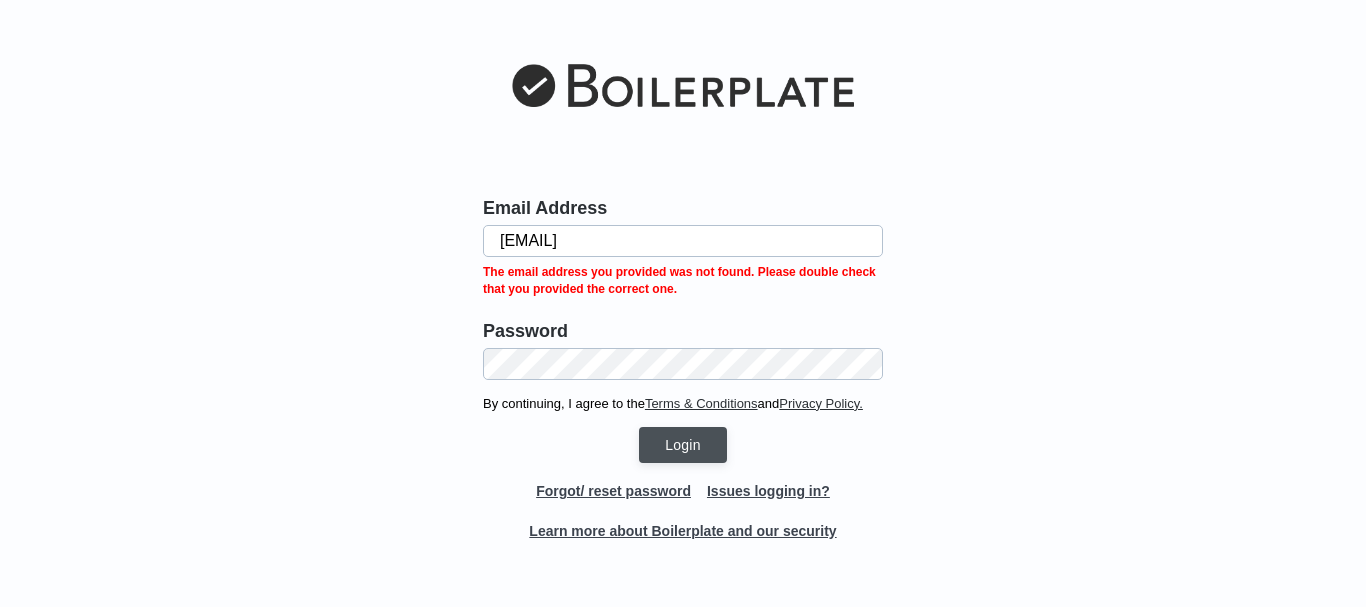 click on "Forgot/ reset password   Issues logging in?" at bounding box center [683, 483] 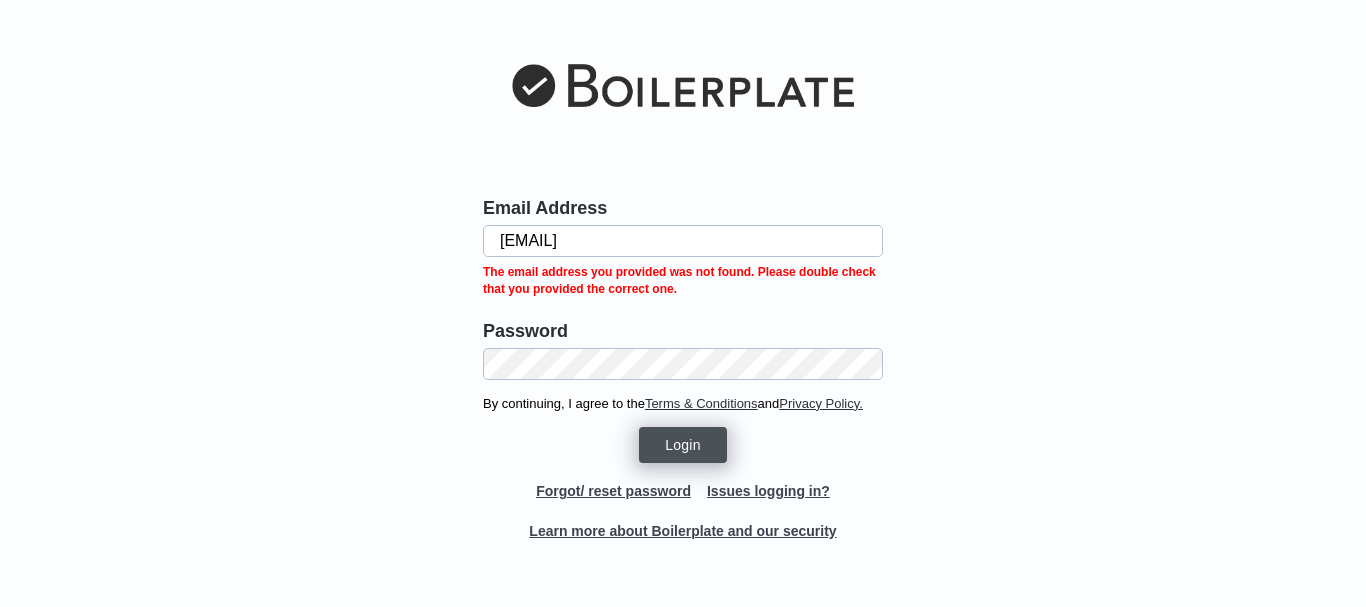 click on "Login" at bounding box center (683, 445) 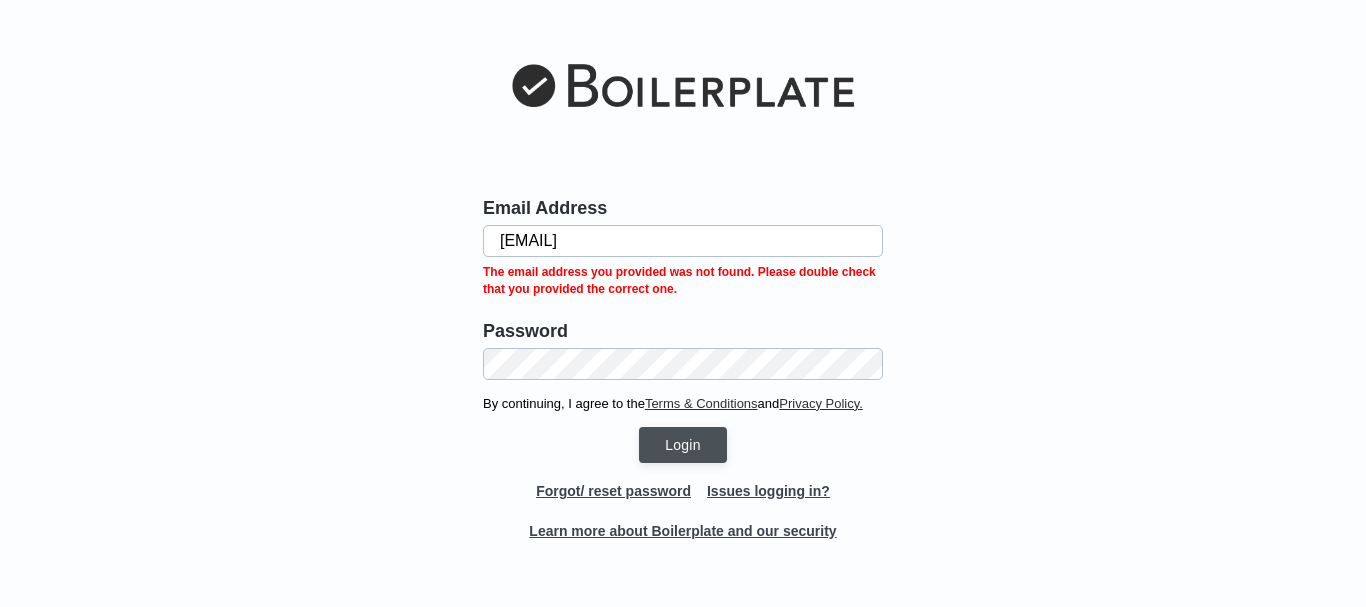 drag, startPoint x: 706, startPoint y: 240, endPoint x: 189, endPoint y: 259, distance: 517.349 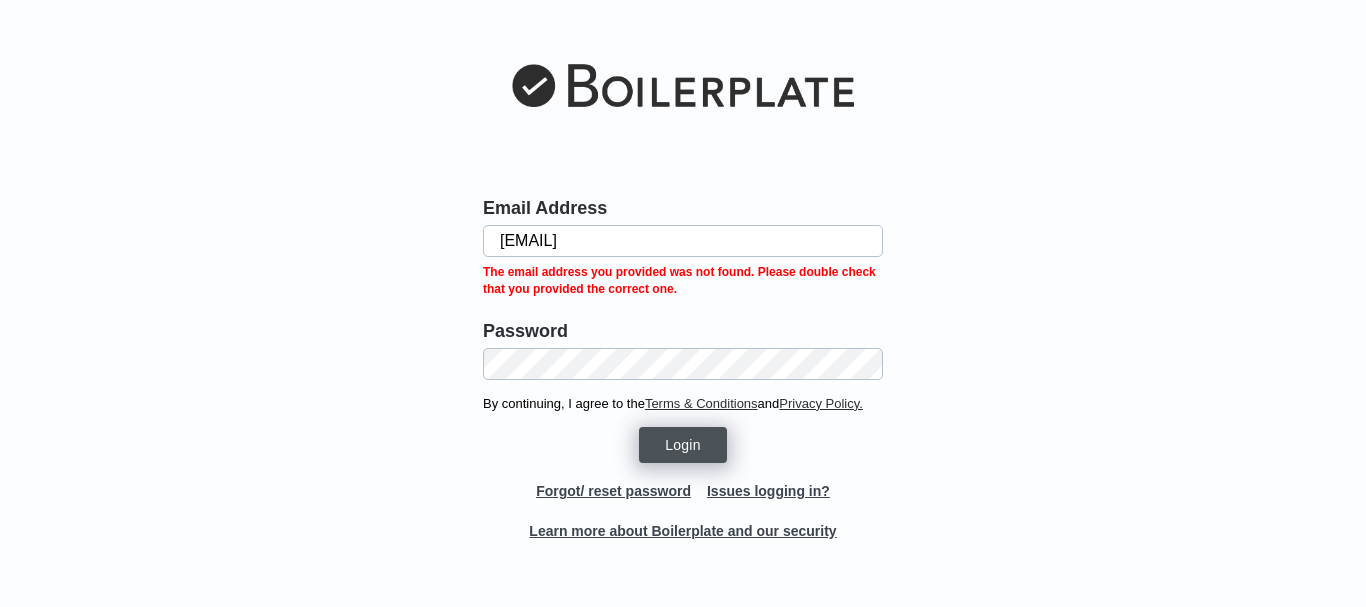 click on "Login" at bounding box center [683, 445] 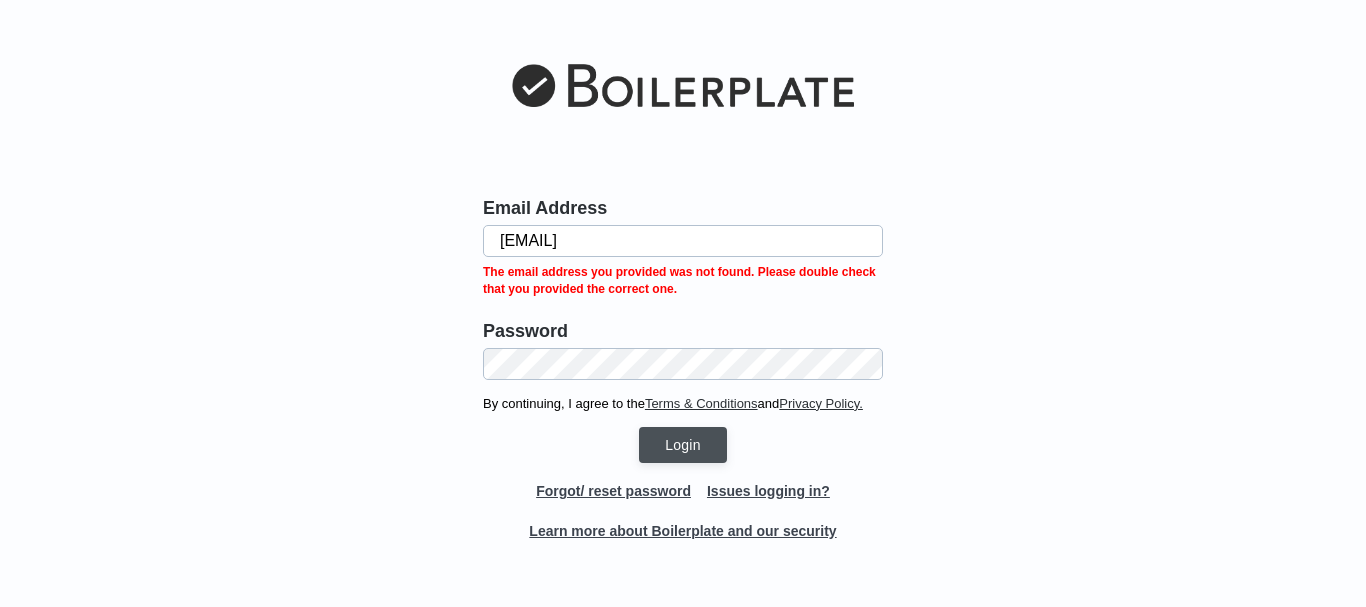 click on "Learn more about Boilerplate and our security" at bounding box center (682, 531) 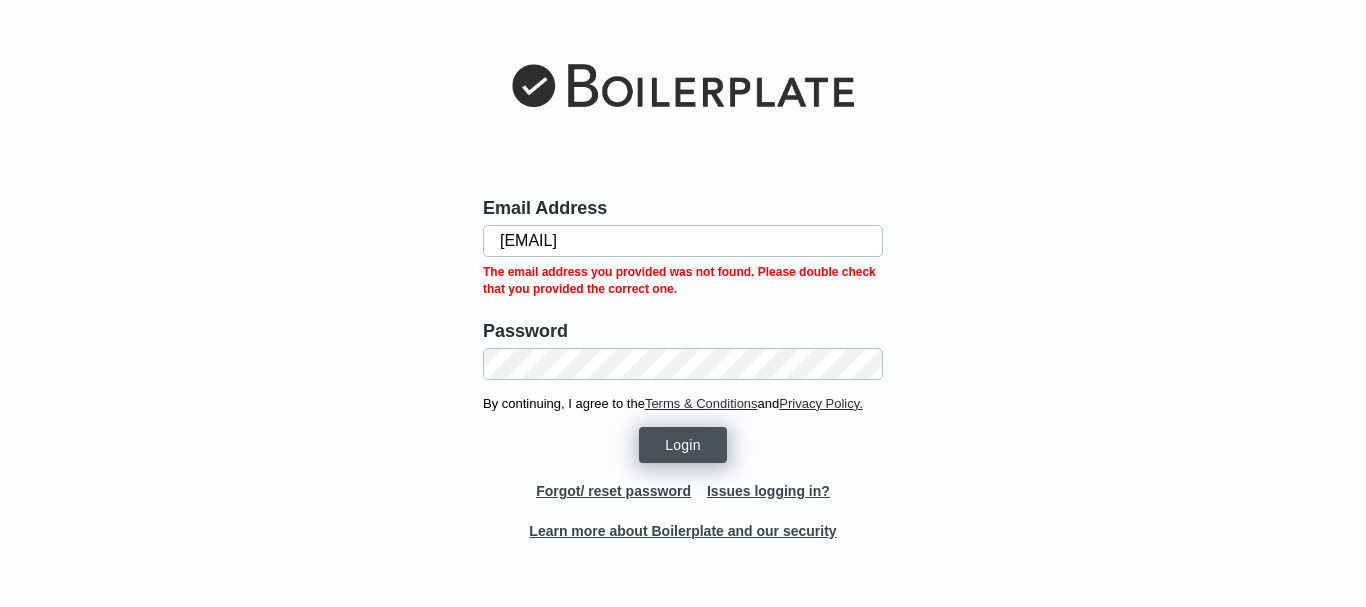 click on "Login" at bounding box center (683, 445) 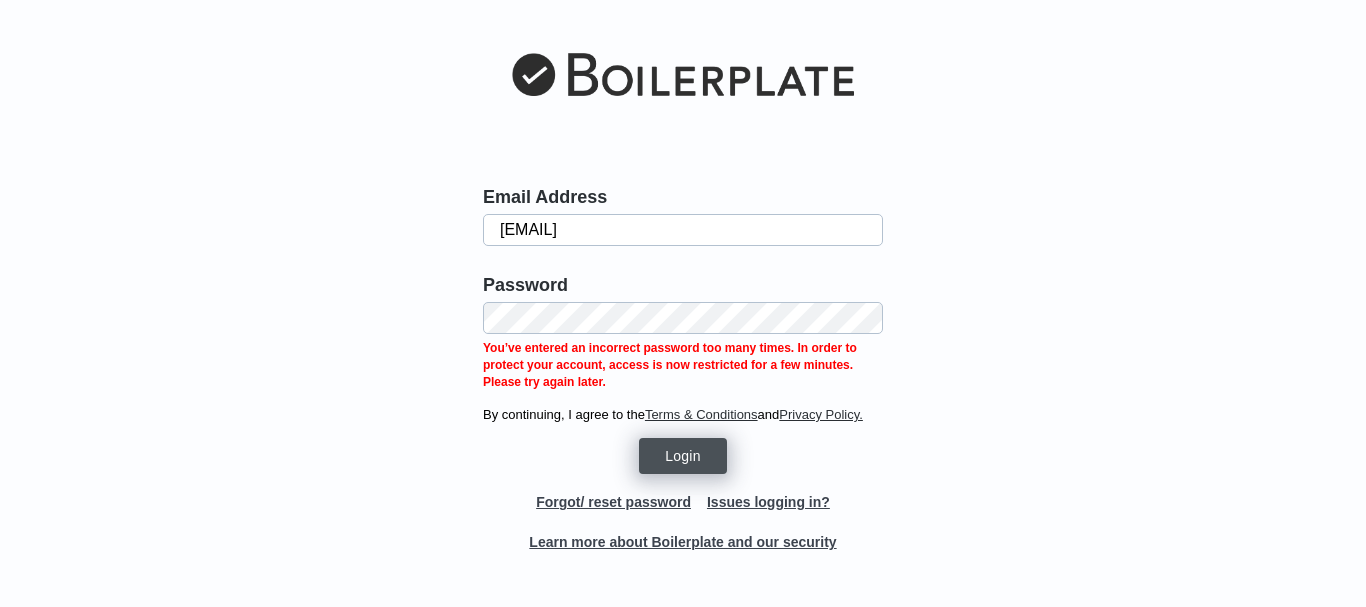 click on "Login" at bounding box center [683, 456] 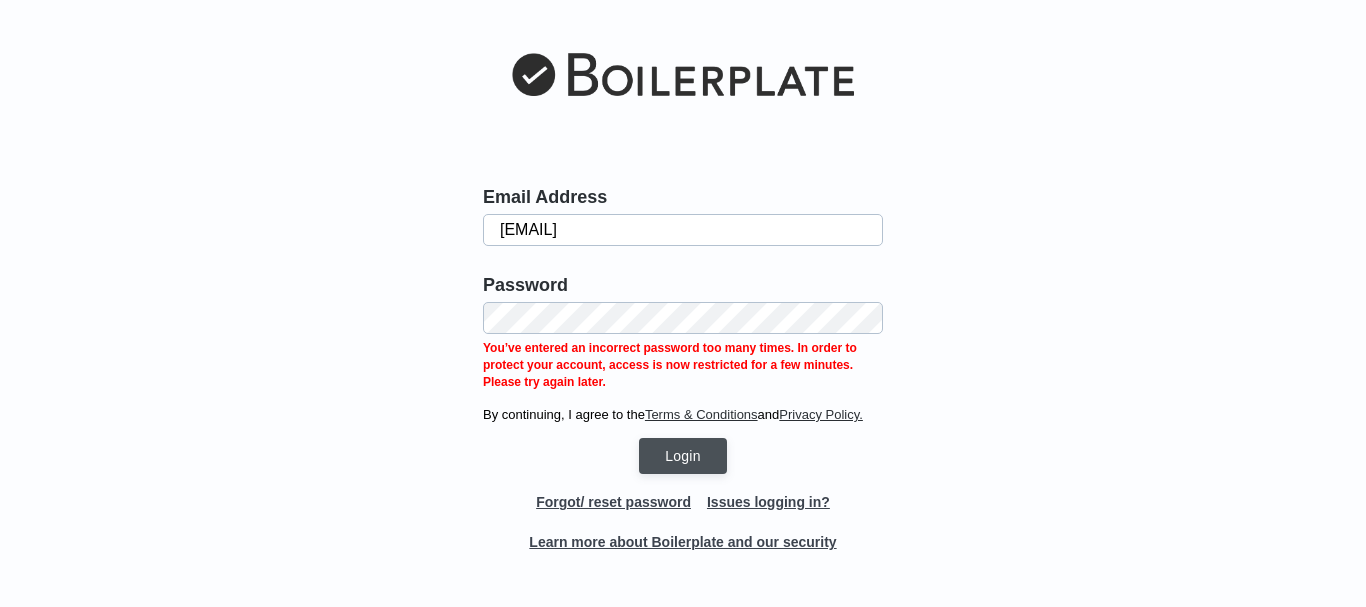 click on "Issues logging in?" at bounding box center (768, 502) 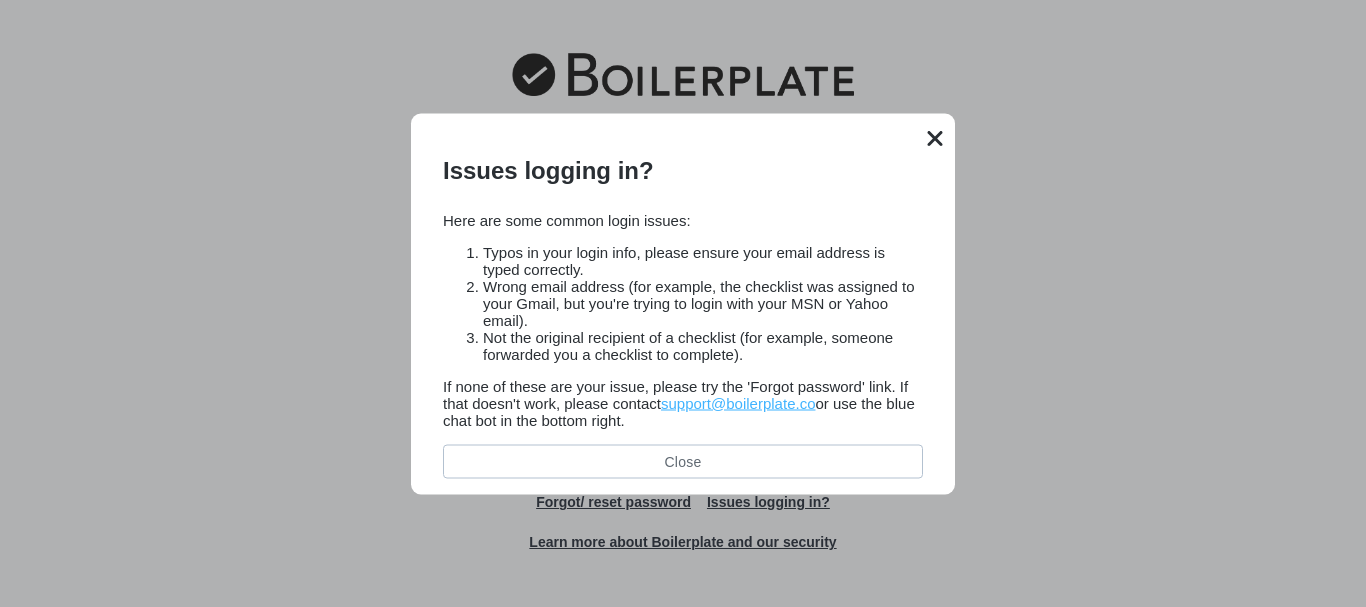 click at bounding box center [935, 137] 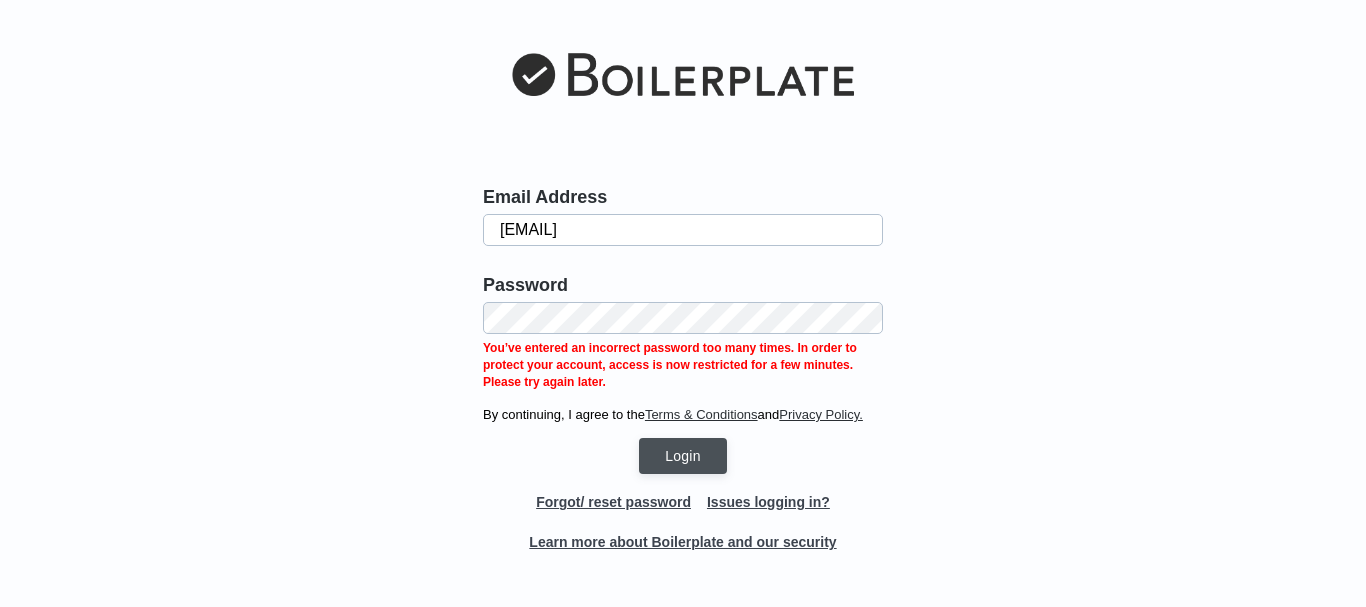 drag, startPoint x: 682, startPoint y: 235, endPoint x: 410, endPoint y: 243, distance: 272.1176 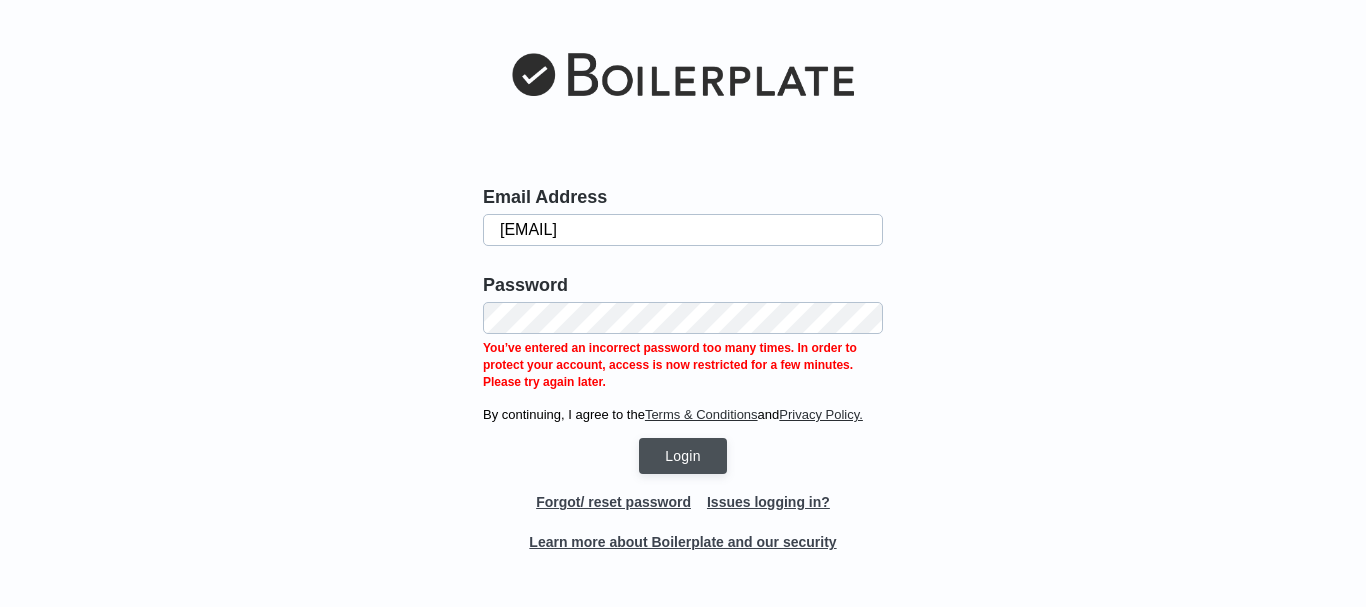 type on "nllewellyn@uspd.org" 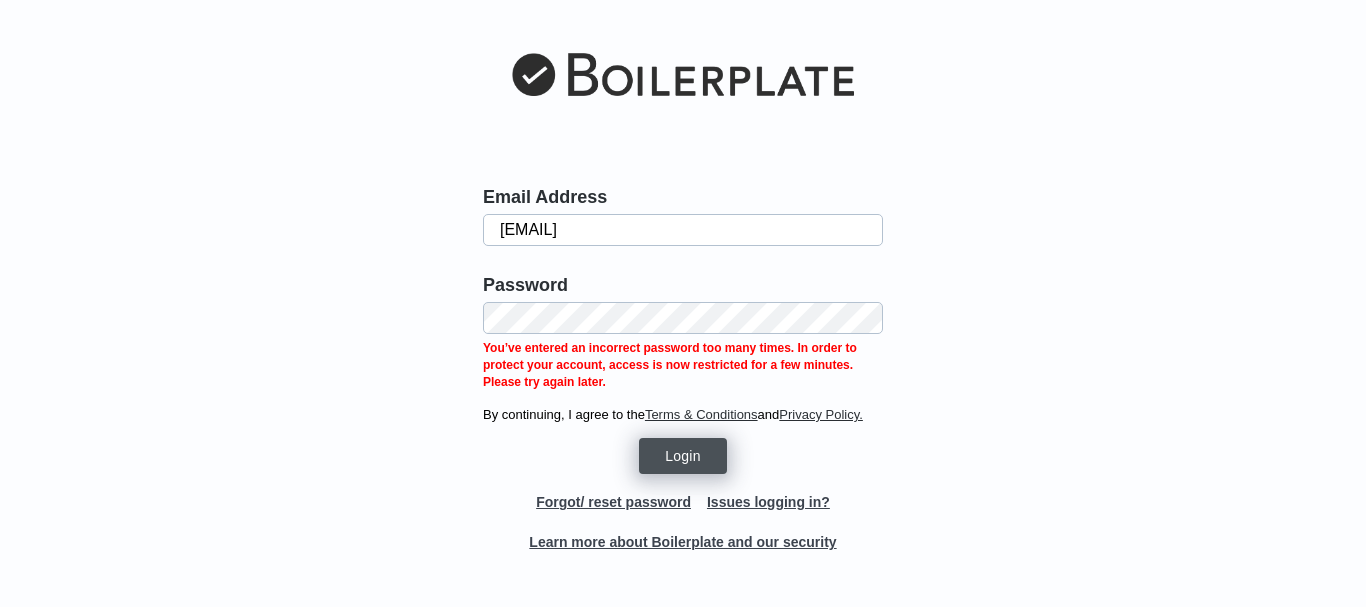 click on "Login" at bounding box center [683, 456] 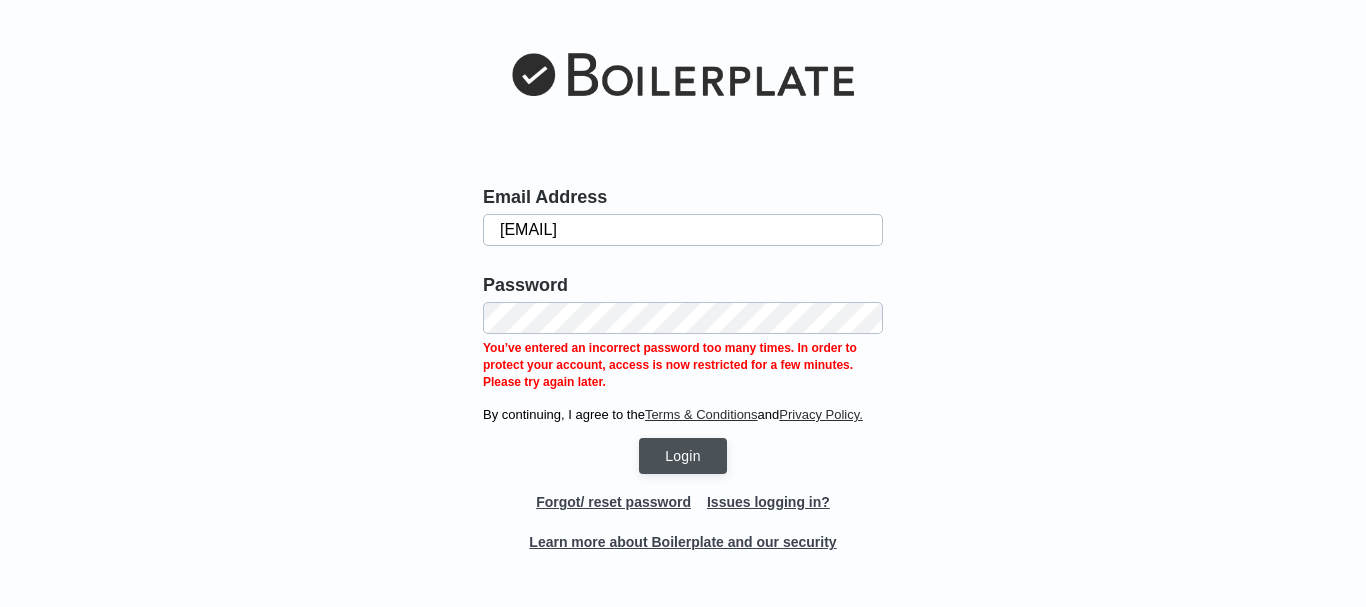 click on "Email Address     nllewellyn@uspd.org       Password         You’ve entered an incorrect password too many times. In order to
protect your account, access is now restricted for a few minutes.
Please try again later.   By continuing, I agree to the
Terms & Conditions
and
Privacy Policy.     Login     Forgot/ reset password   Issues logging in?   Learn more about Boilerplate and our security" at bounding box center [683, 303] 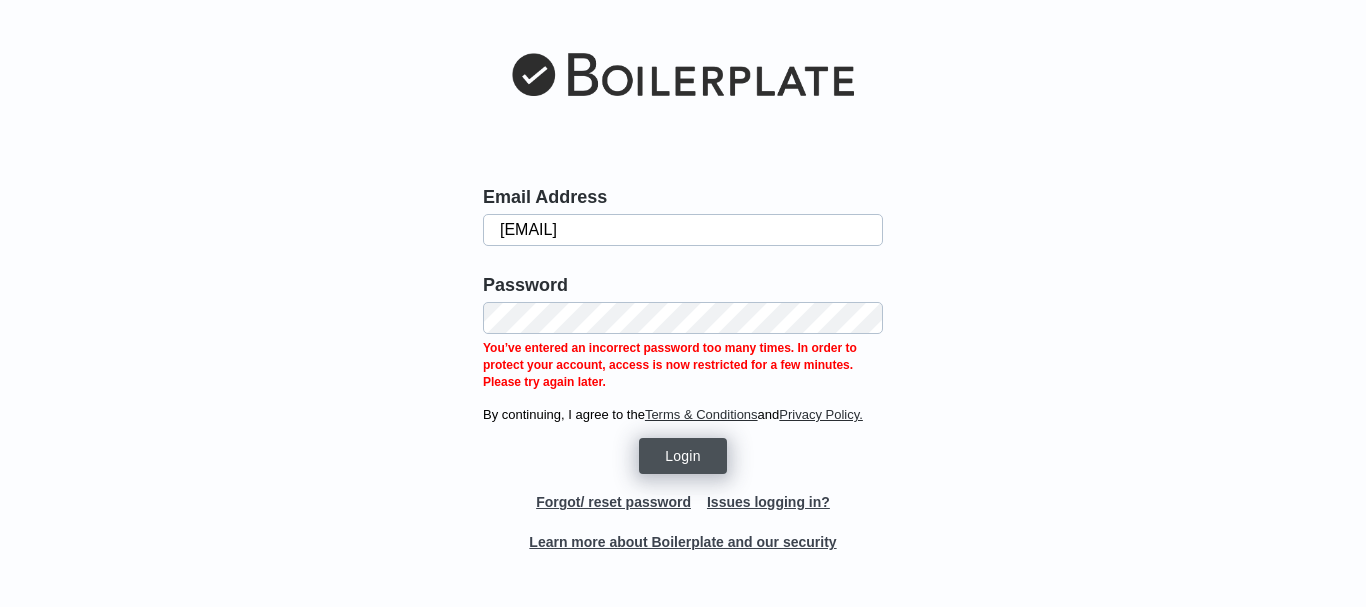 click on "Login" at bounding box center [683, 456] 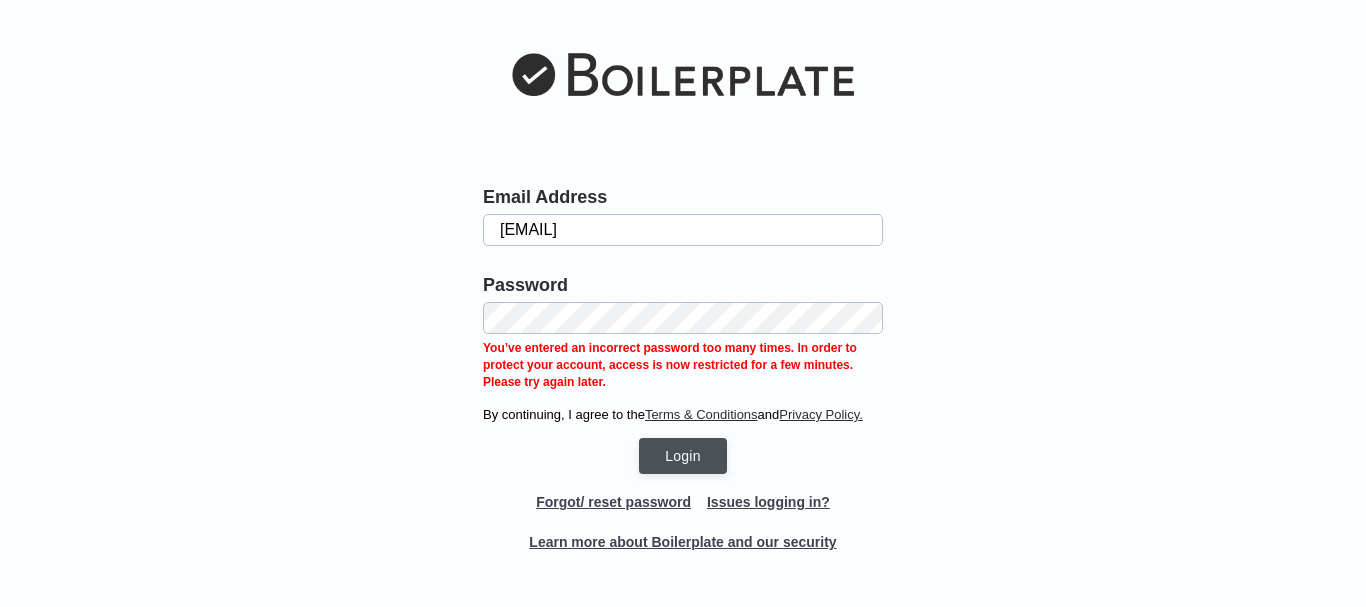 click on "Forgot/ reset password" at bounding box center [613, 502] 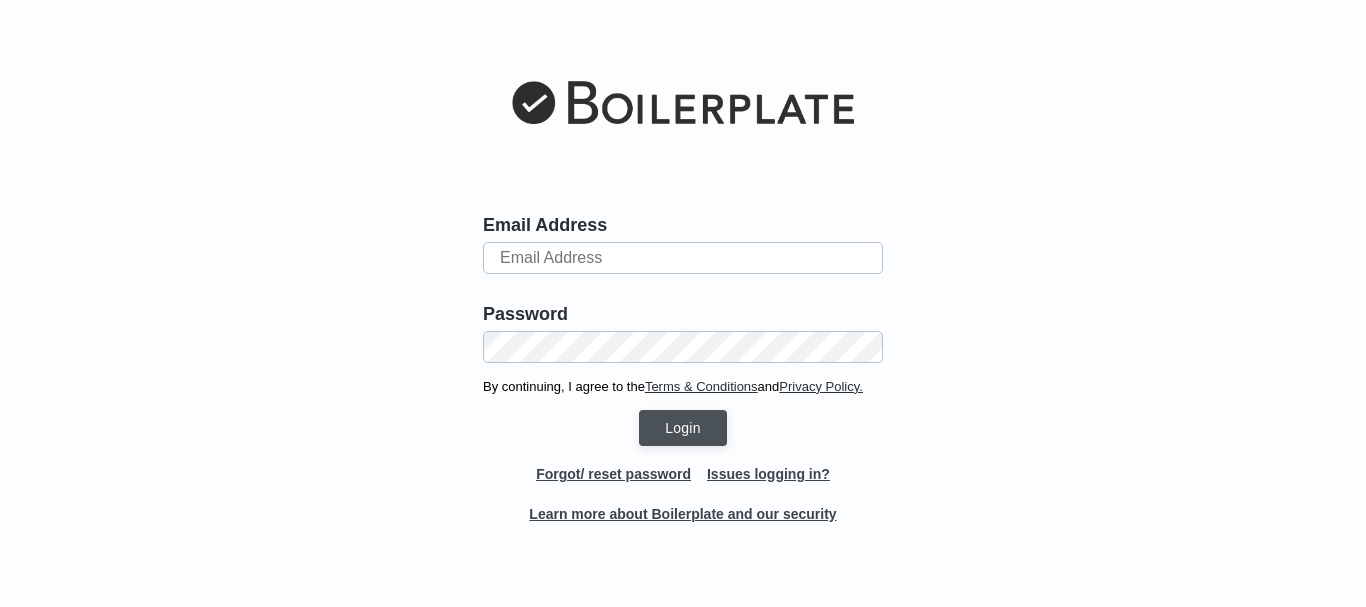 scroll, scrollTop: 0, scrollLeft: 0, axis: both 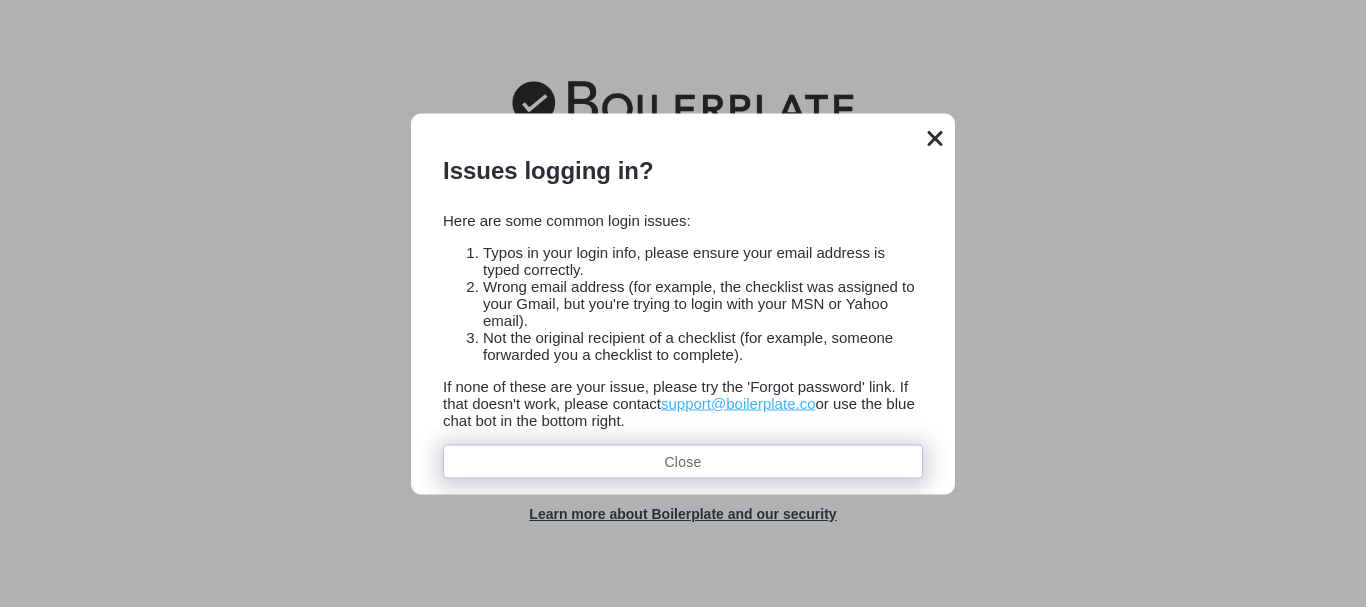 click on "Close" at bounding box center (683, 461) 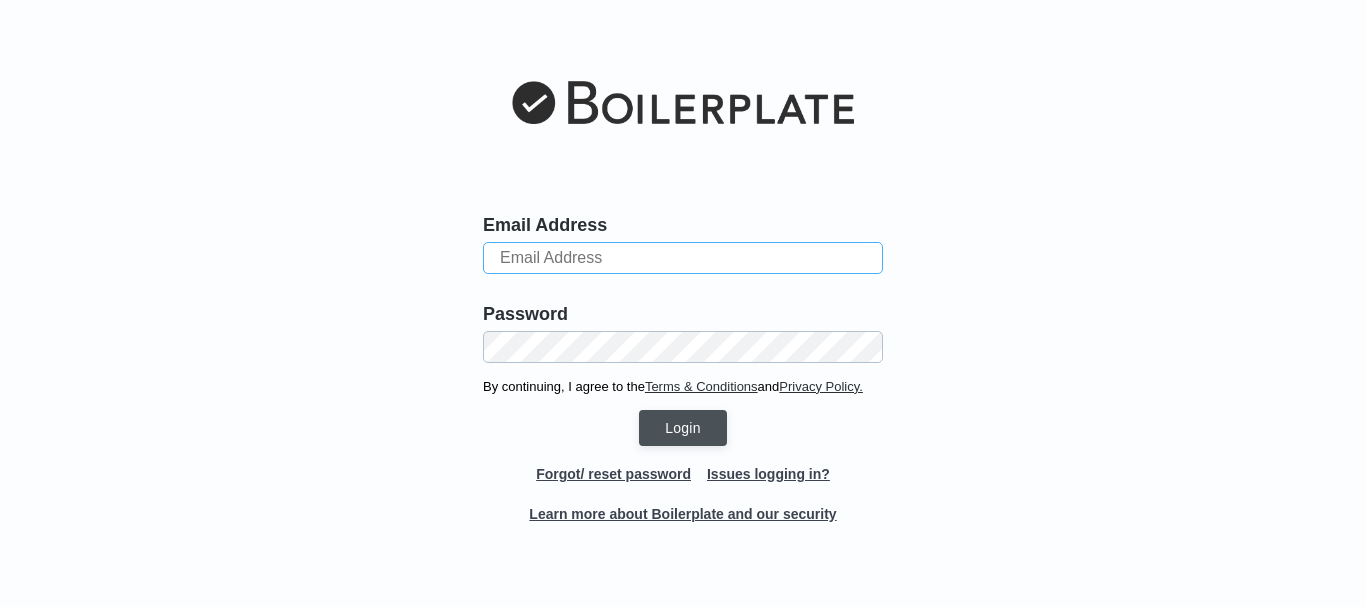 click at bounding box center [683, 258] 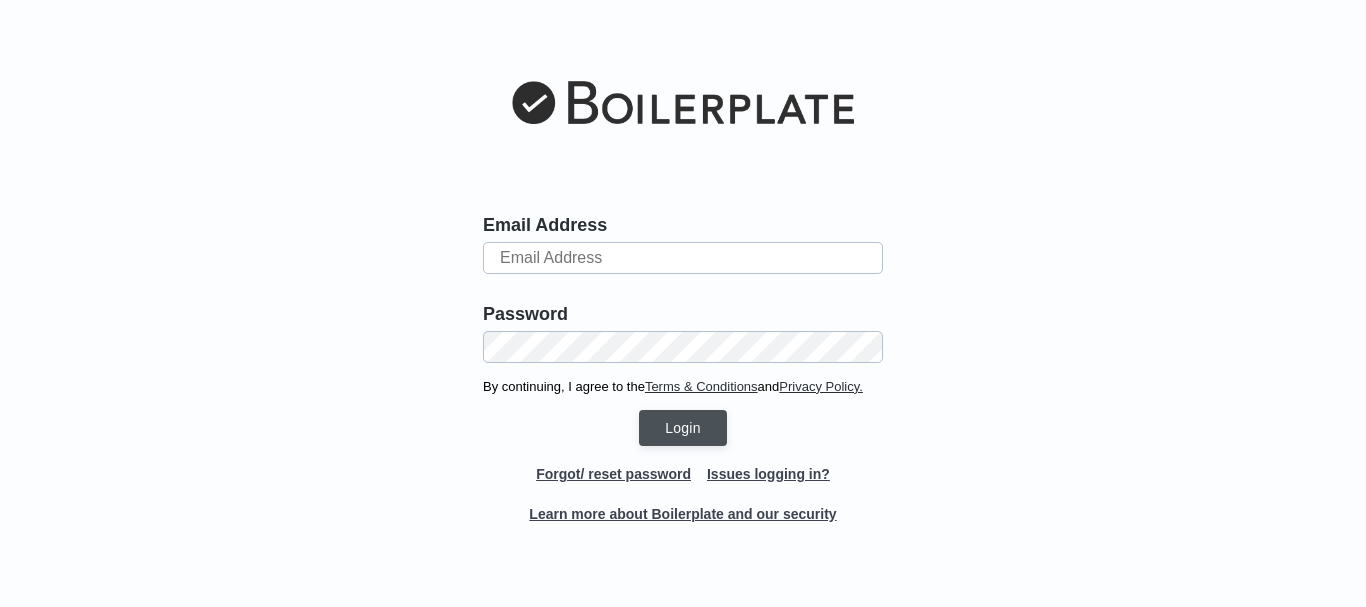 click on "Email Address           Password           By continuing, I agree to the
Terms & Conditions
and
Privacy Policy.     Login     Forgot/ reset password   Issues logging in?   Learn more about Boilerplate and our security" at bounding box center [683, 303] 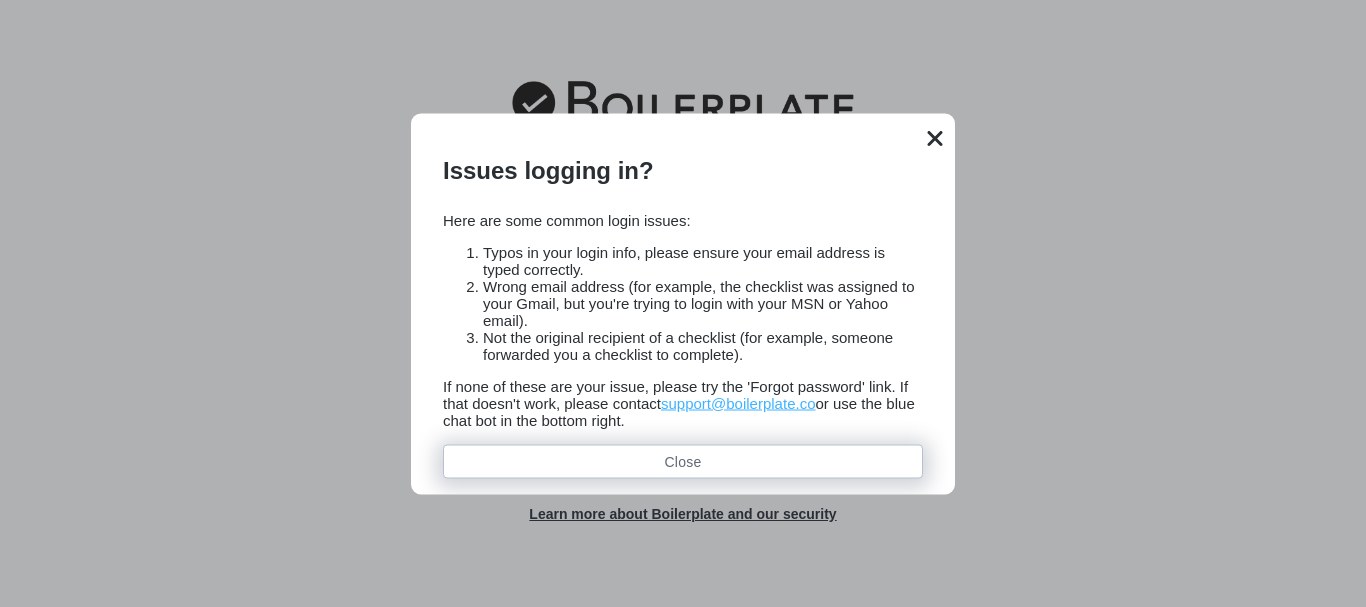 click on "Close" at bounding box center [683, 461] 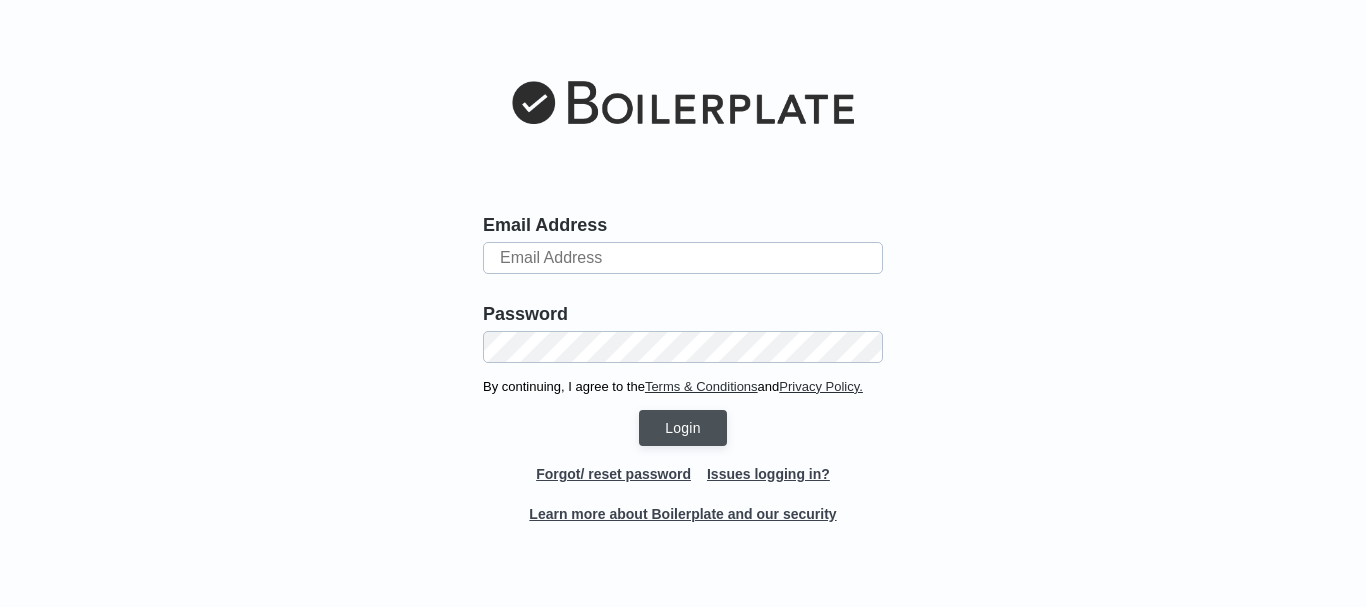 scroll, scrollTop: 0, scrollLeft: 0, axis: both 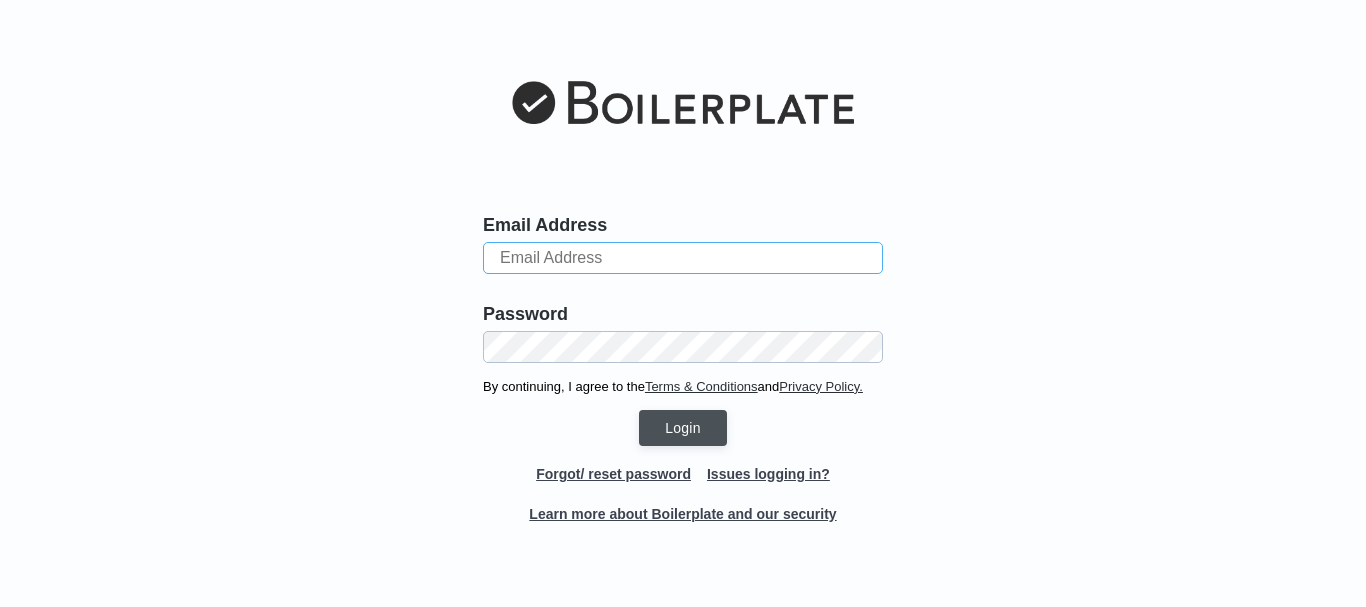 click at bounding box center [683, 258] 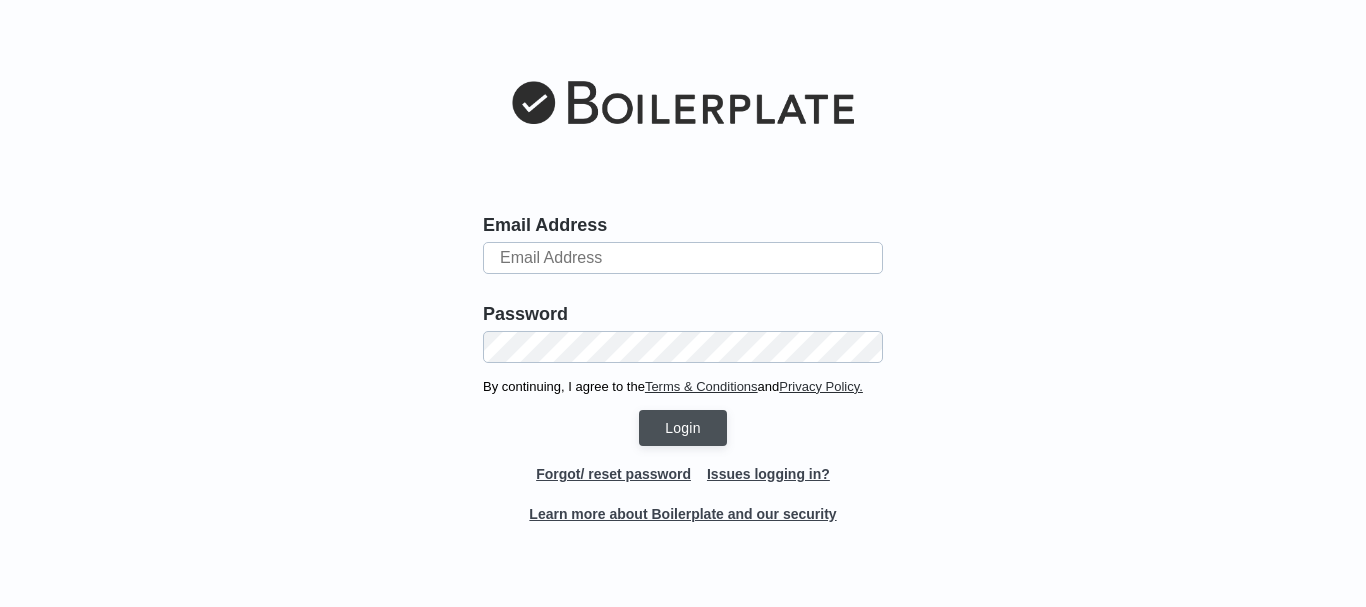 type on "Llewel30@gmail.com" 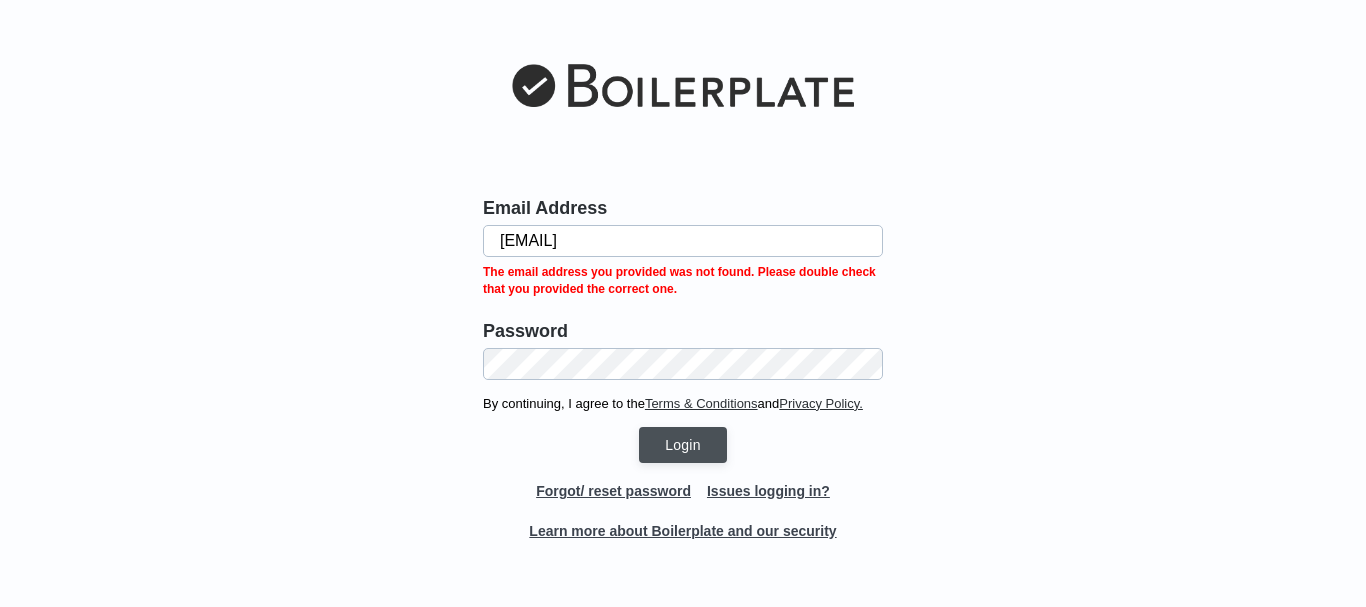 click on "Issues logging in?" at bounding box center [768, 491] 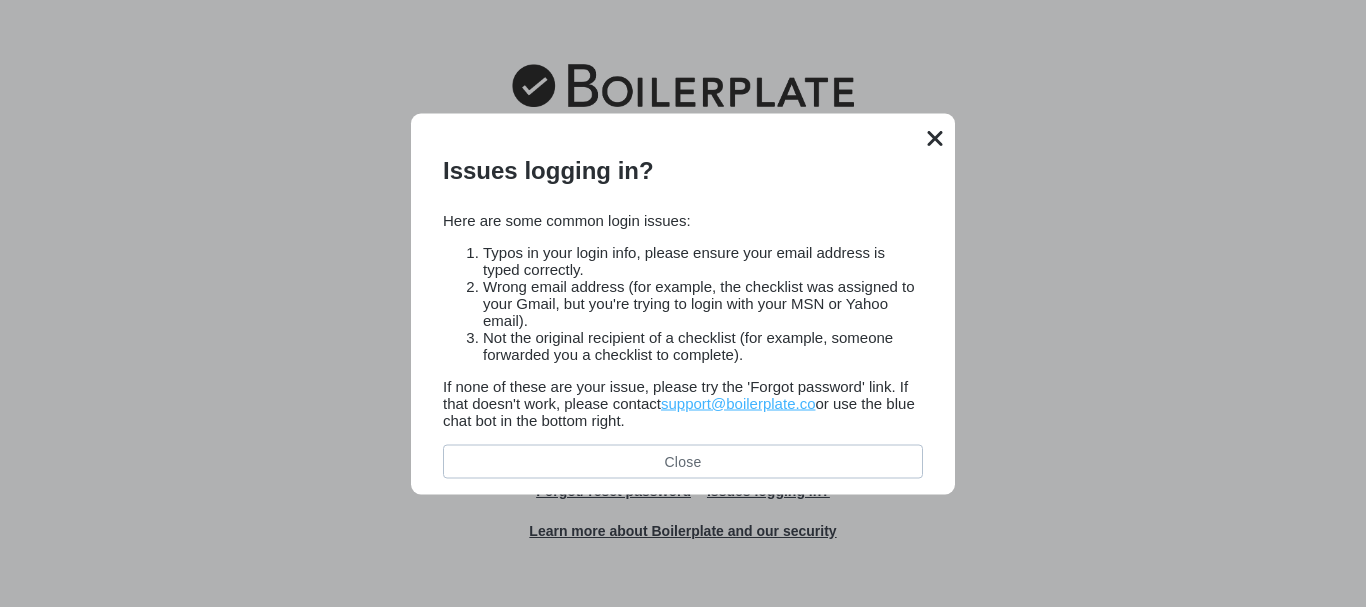 click on "Issues logging in?   Here are some common login issues:
Typos in your login info, please ensure your email address is typed
correctly.
Wrong email address (for example, the checklist was assigned to your
Gmail, but you're trying to login with your MSN or Yahoo email).
Not the original recipient of a checklist (for example, someone
forwarded you a checklist to complete).
If none of these are your issue, please try the 'Forgot password' link.
If that doesn't work, please contact
support@boilerplate.co
or use the blue chat bot in the bottom right.       Close" at bounding box center (683, 303) 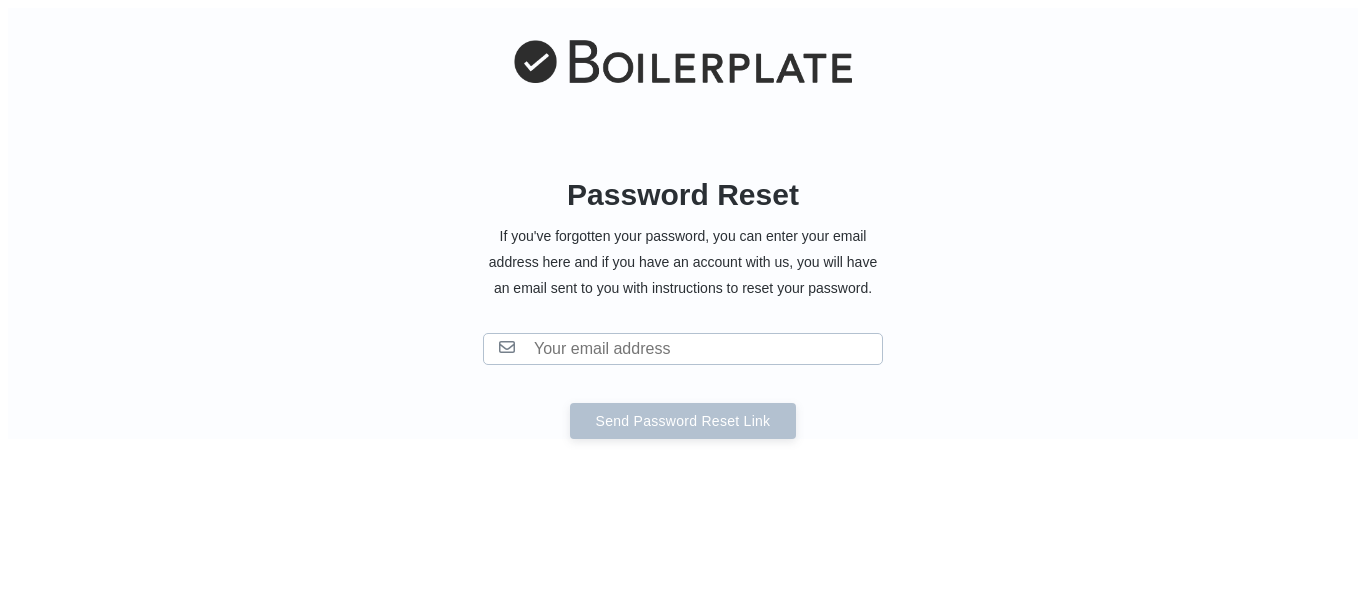 scroll, scrollTop: 0, scrollLeft: 0, axis: both 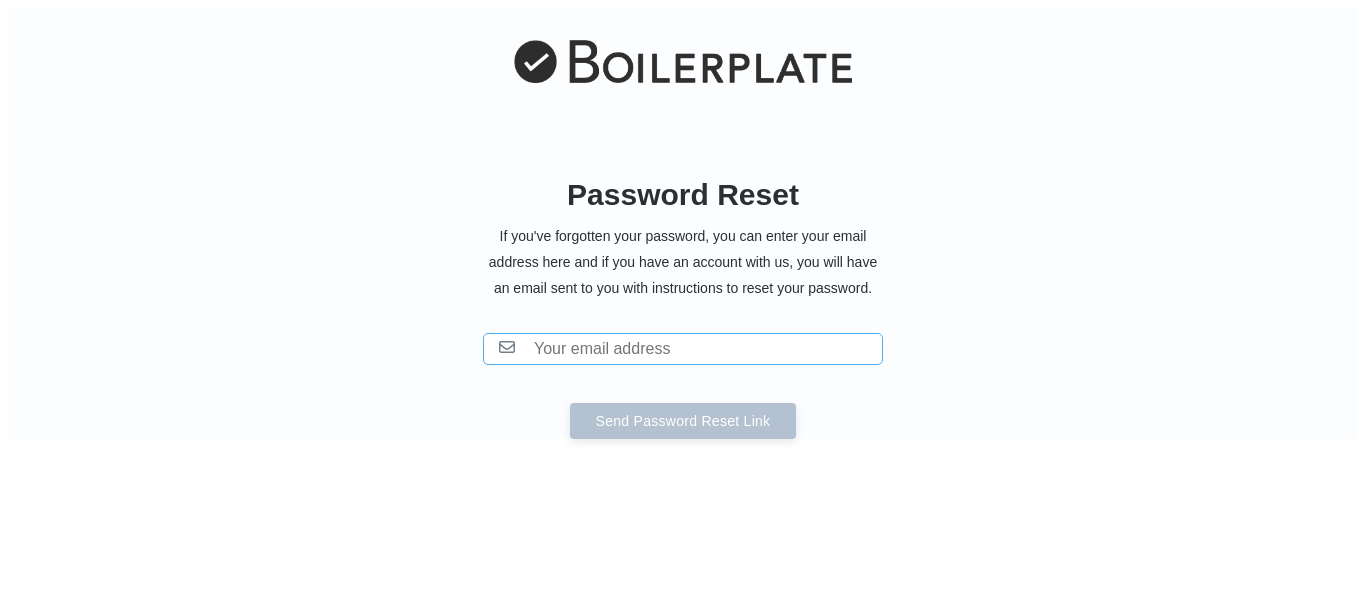 click at bounding box center [683, 349] 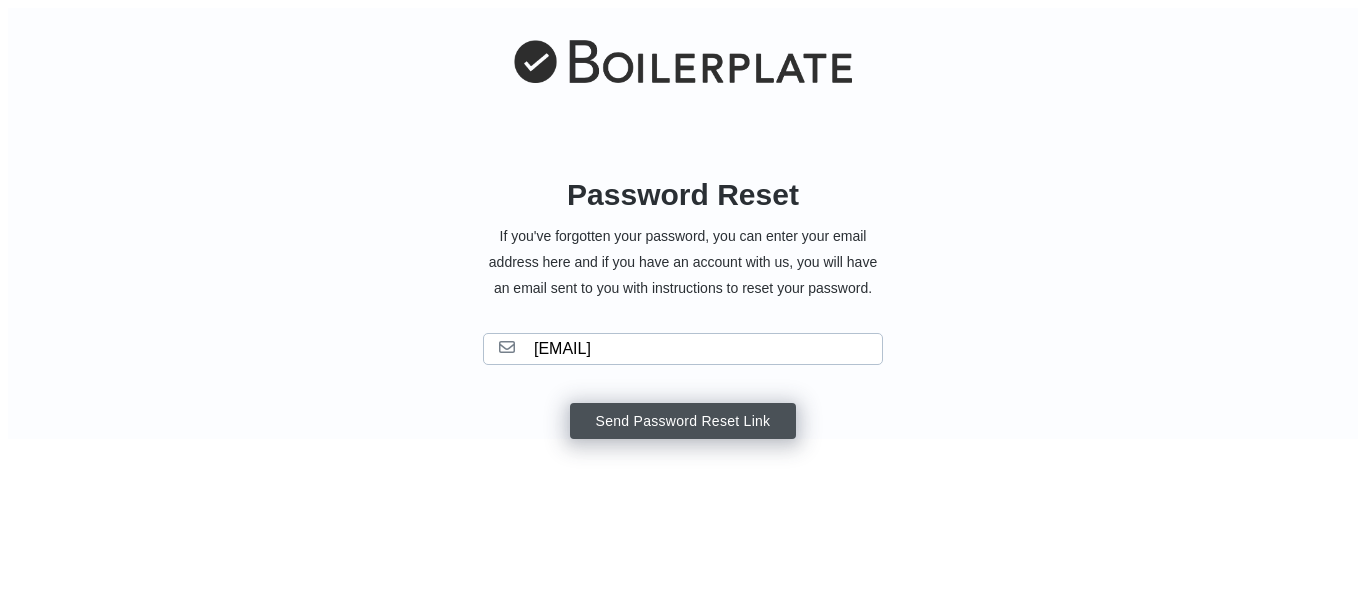 type on "nllewellyn@upsd.org" 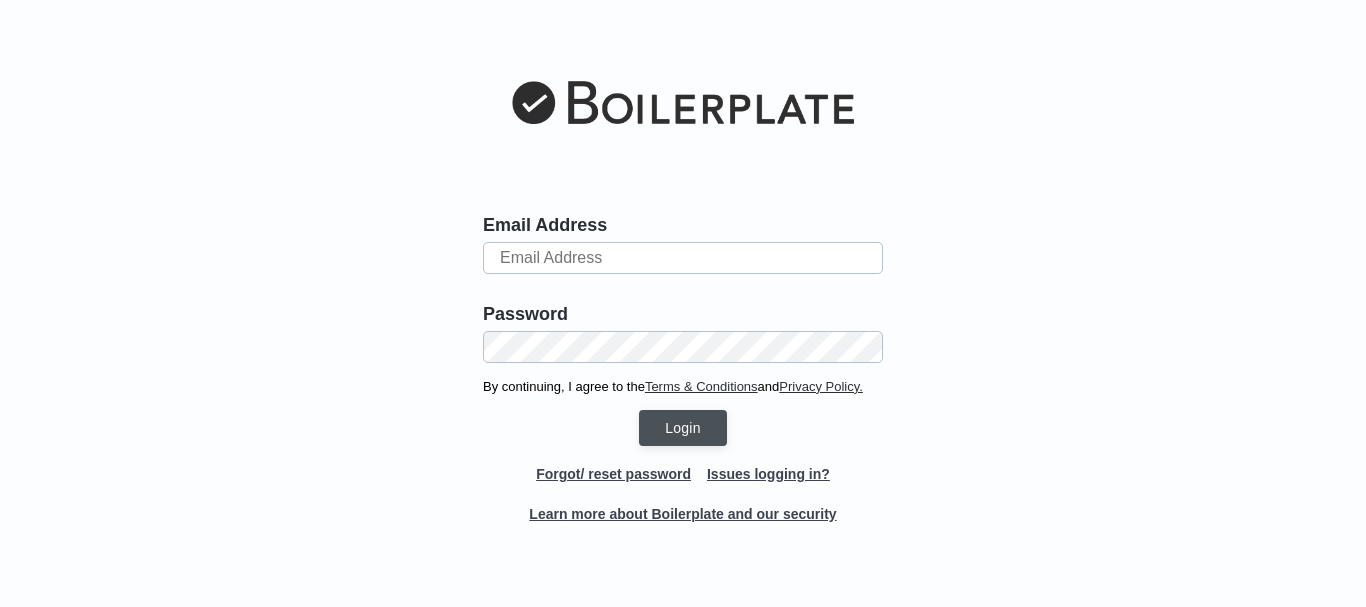scroll, scrollTop: 0, scrollLeft: 0, axis: both 